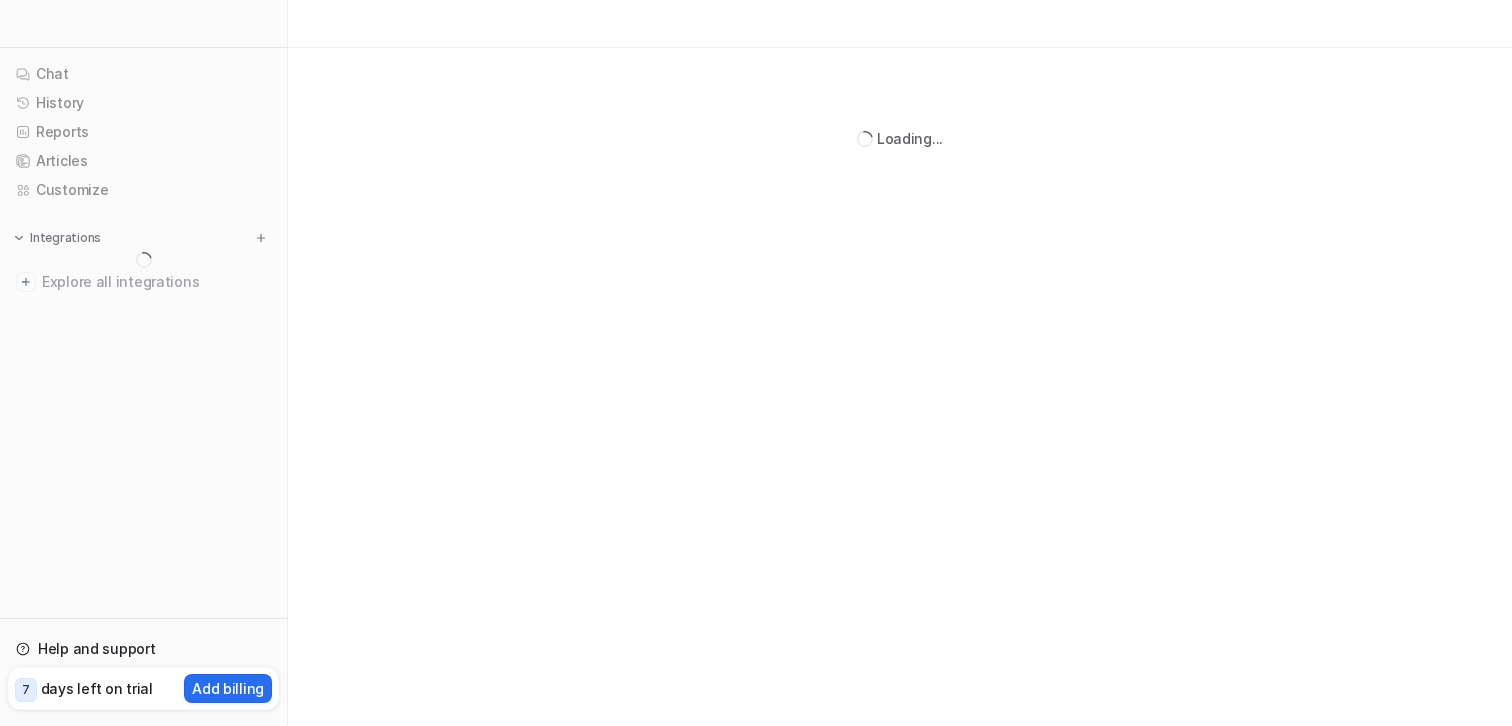 scroll, scrollTop: 0, scrollLeft: 0, axis: both 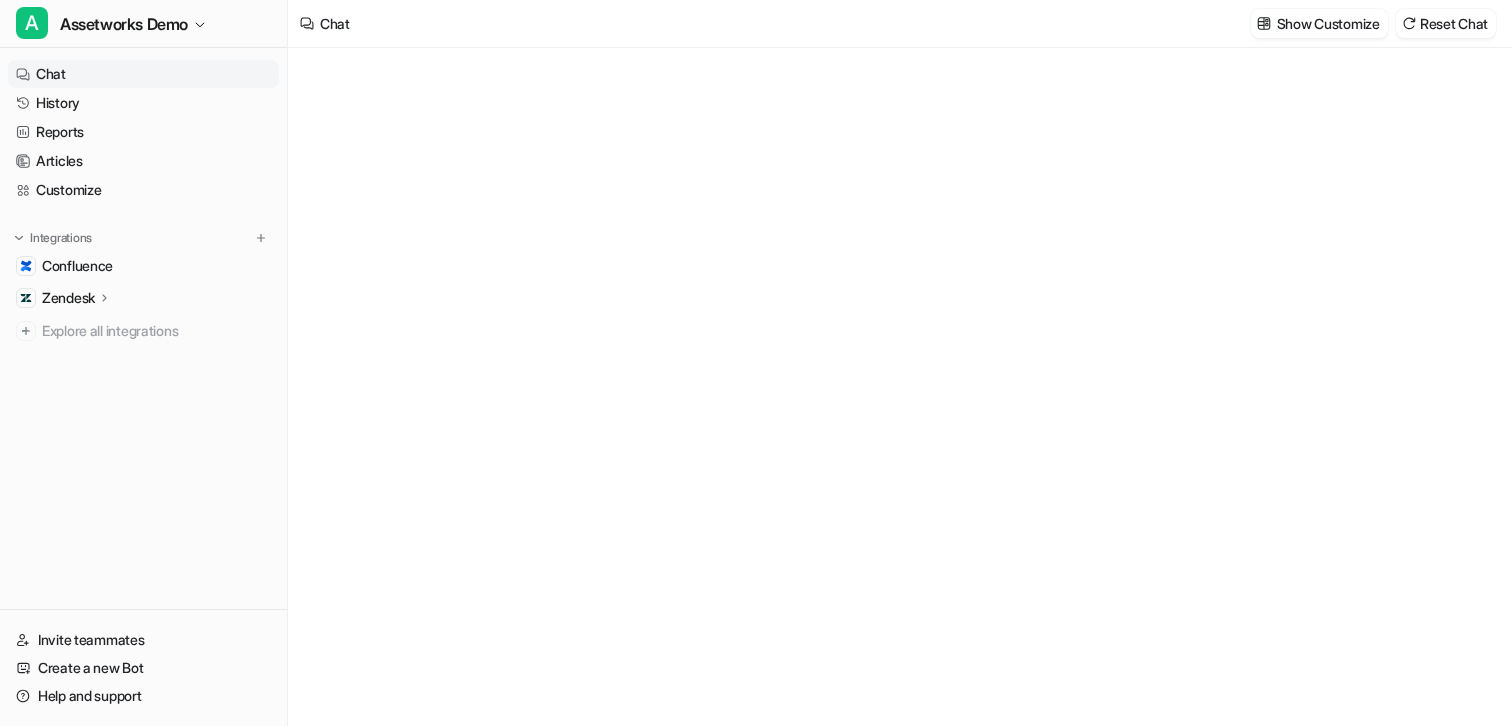 type on "**********" 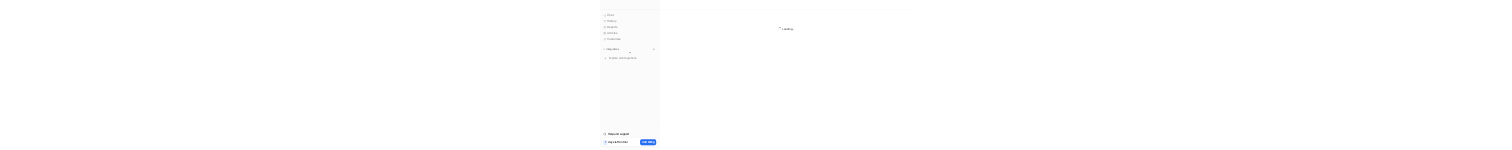 scroll, scrollTop: 0, scrollLeft: 0, axis: both 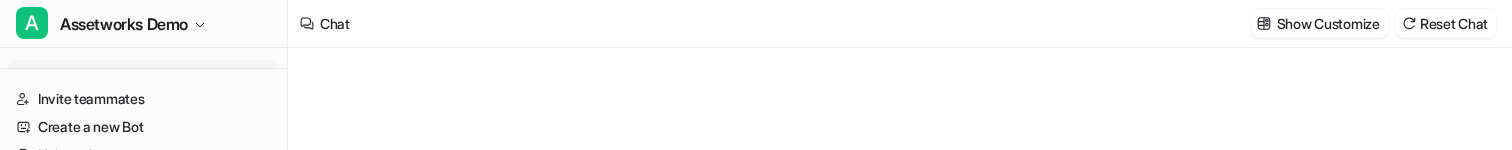 type on "**********" 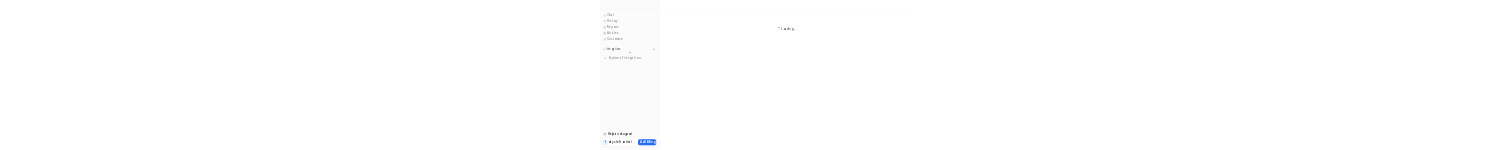 scroll, scrollTop: 0, scrollLeft: 0, axis: both 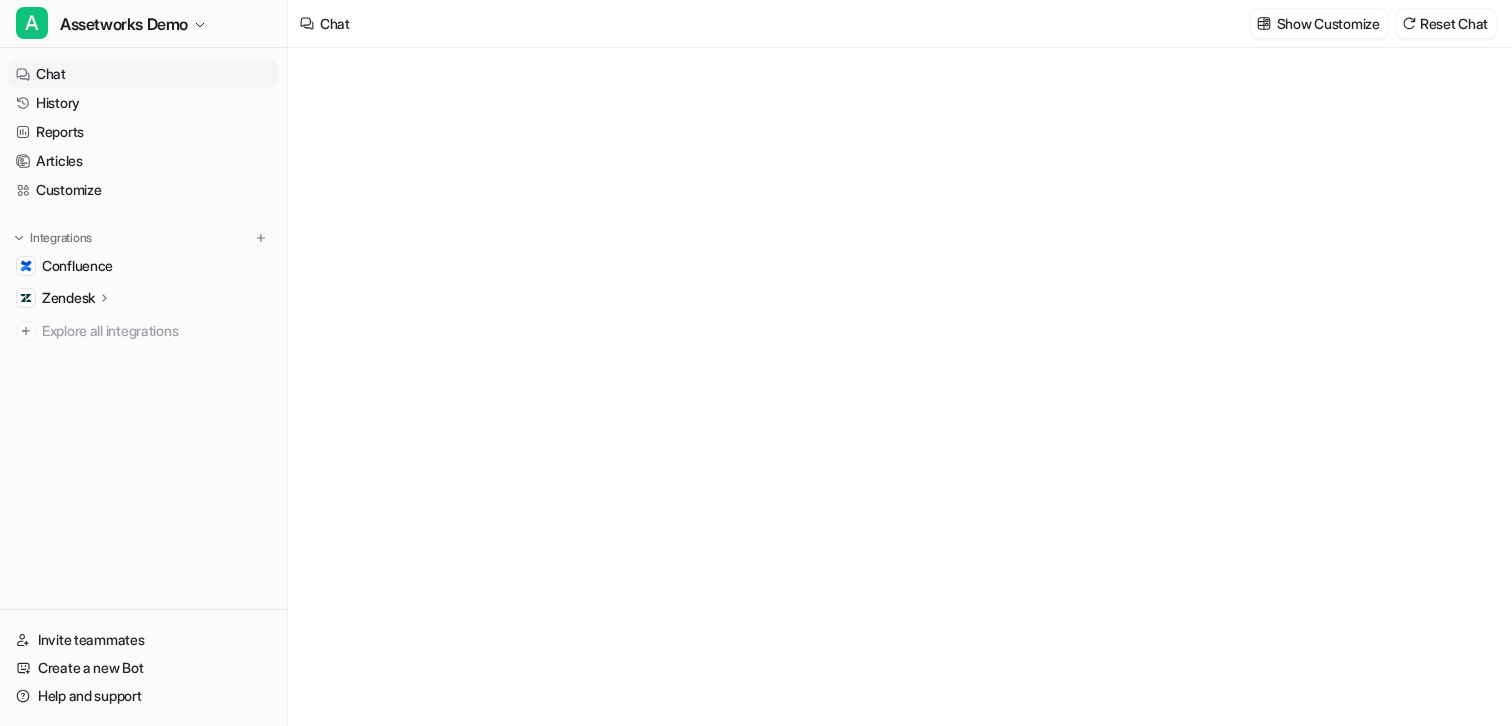 type on "**********" 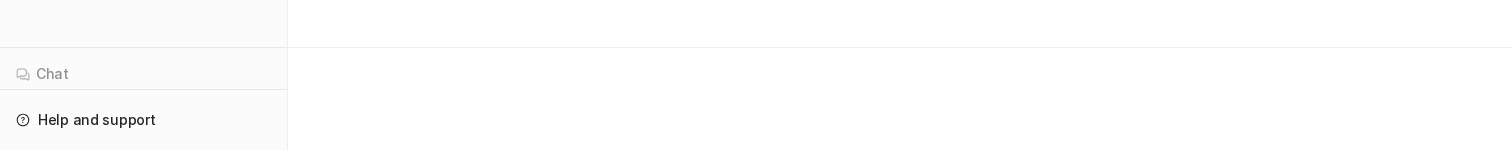 scroll, scrollTop: 0, scrollLeft: 0, axis: both 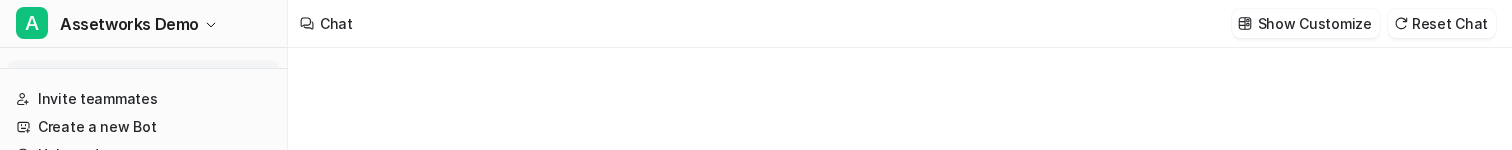 type on "**********" 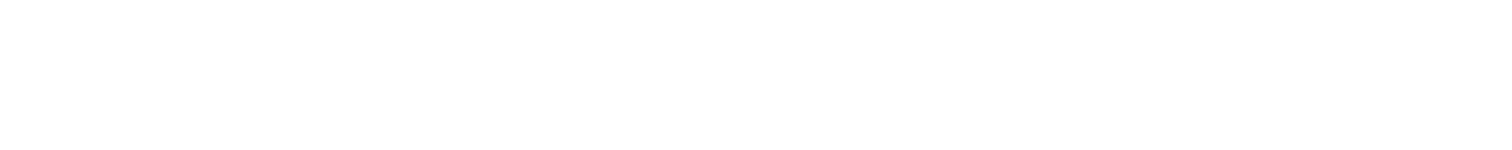 scroll, scrollTop: 0, scrollLeft: 0, axis: both 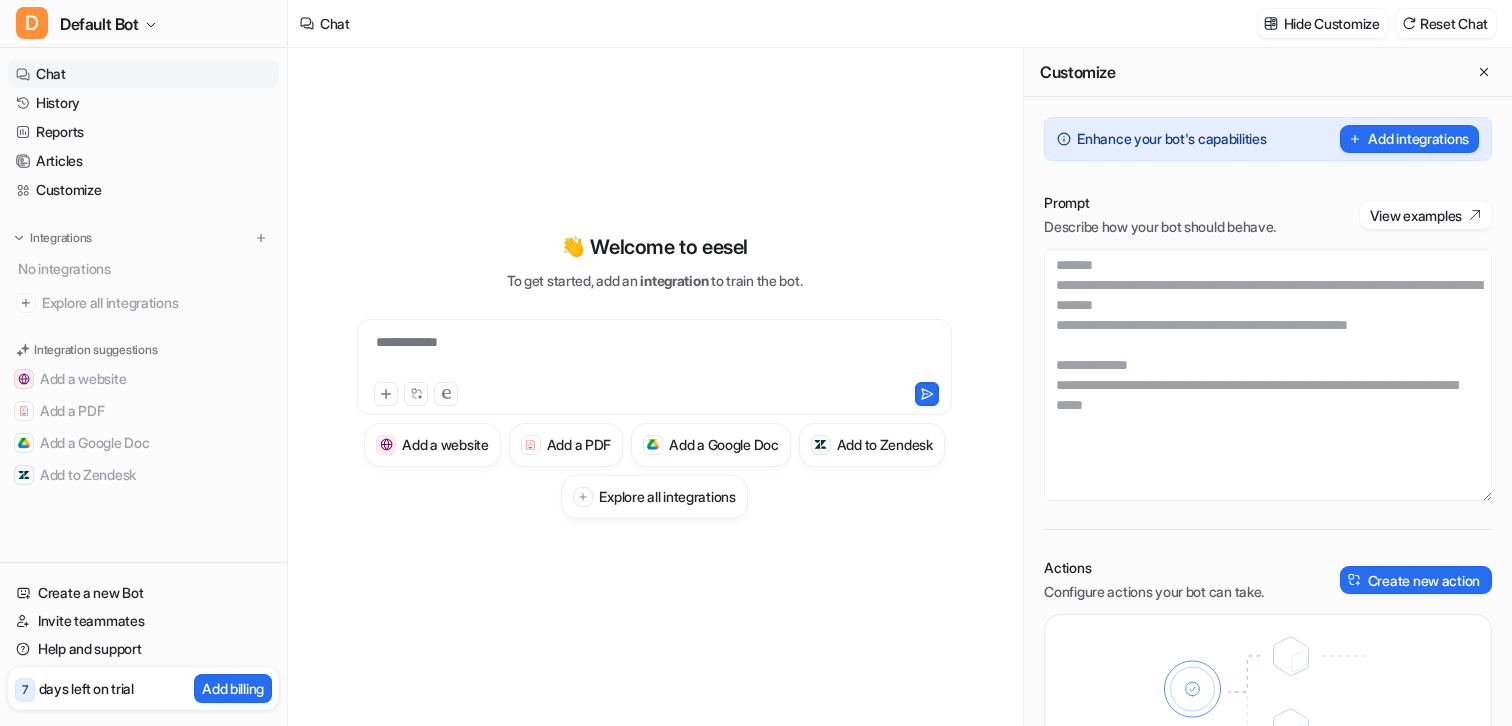 click on "Enhance your bot's capabilities" at bounding box center (1161, 139) 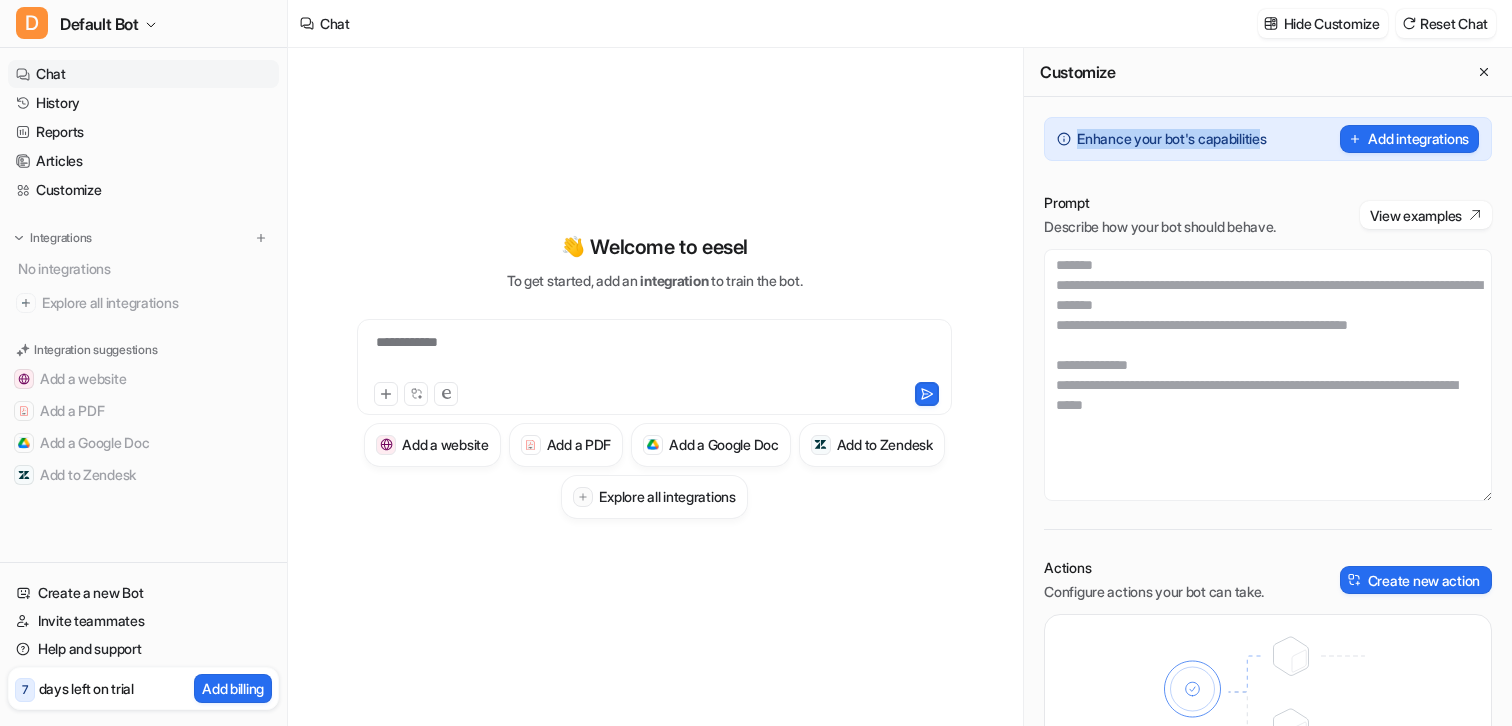 drag, startPoint x: 1058, startPoint y: 142, endPoint x: 1274, endPoint y: 135, distance: 216.1134 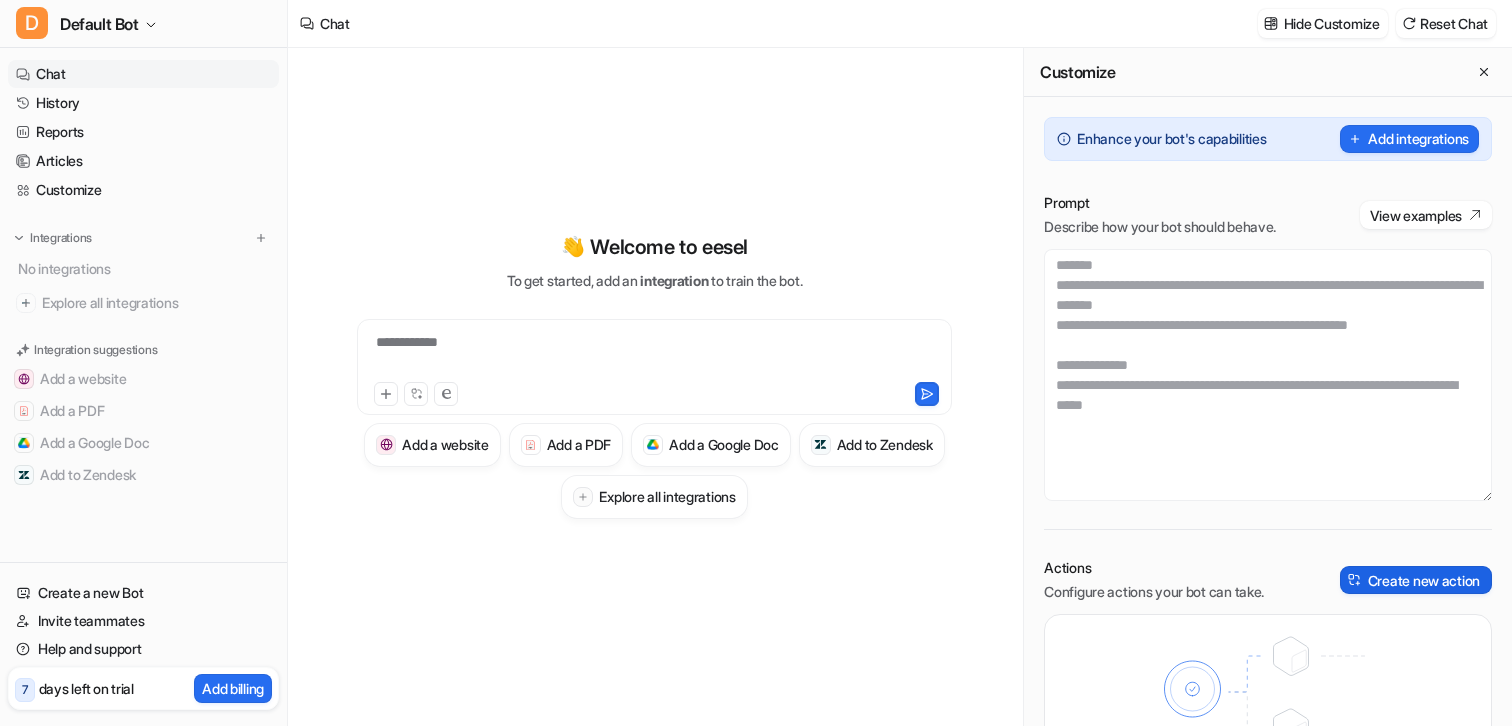 click on "Create new action" at bounding box center (1416, 580) 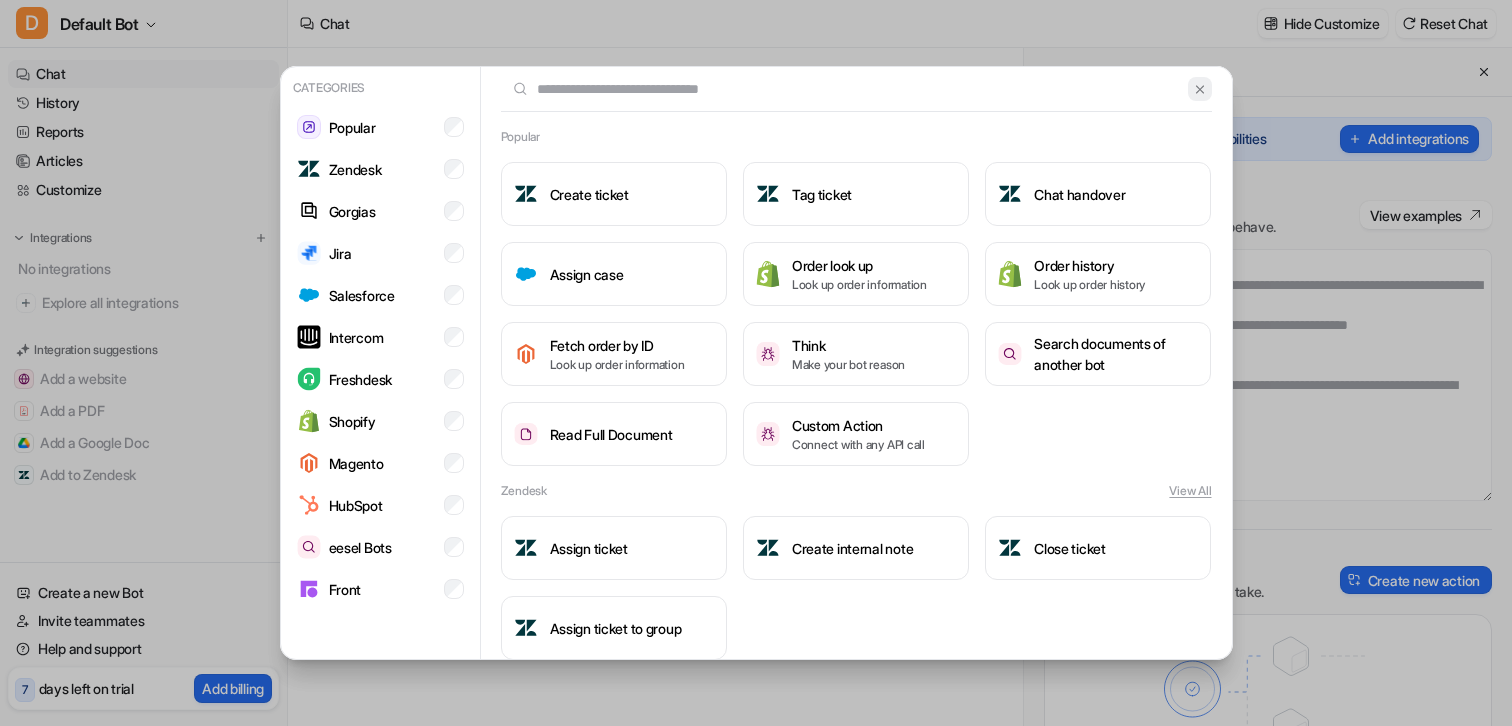 click at bounding box center (1200, 89) 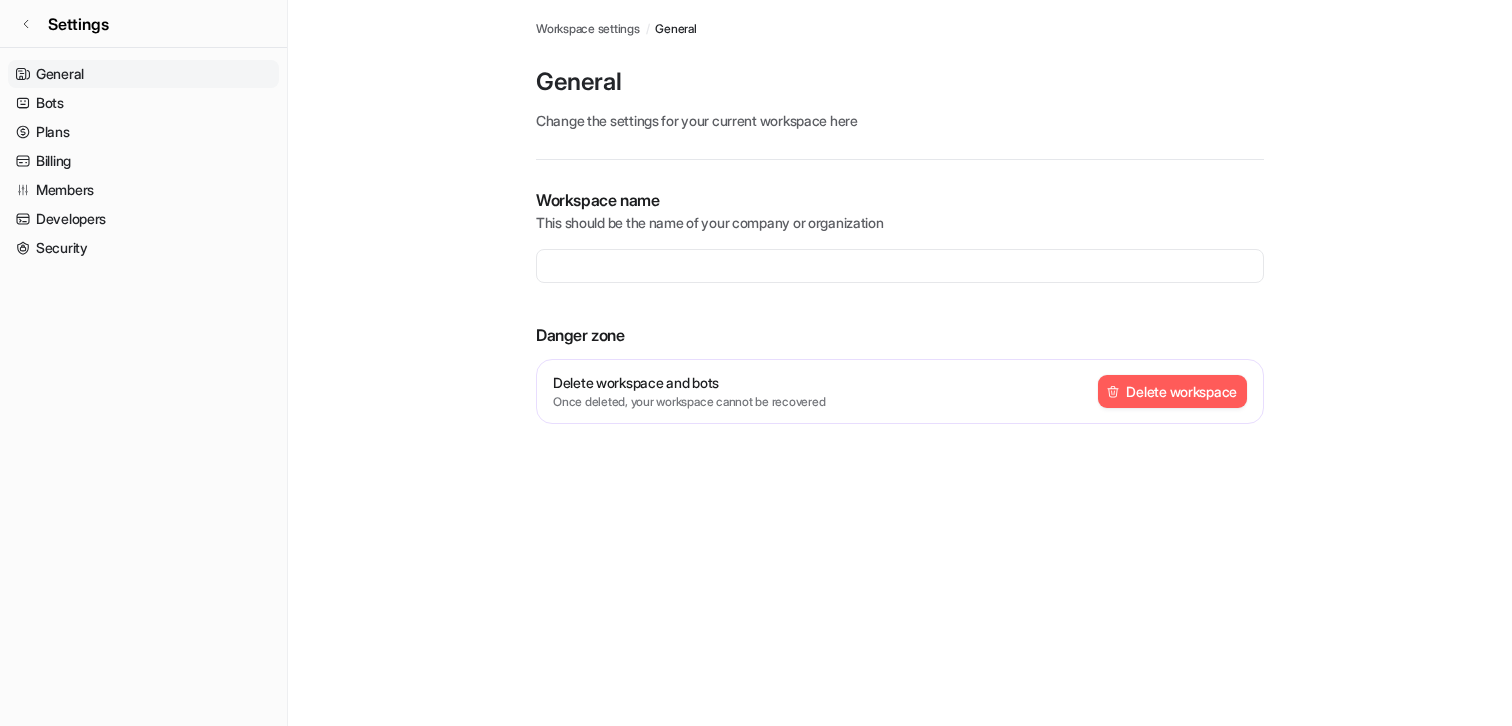 scroll, scrollTop: 0, scrollLeft: 0, axis: both 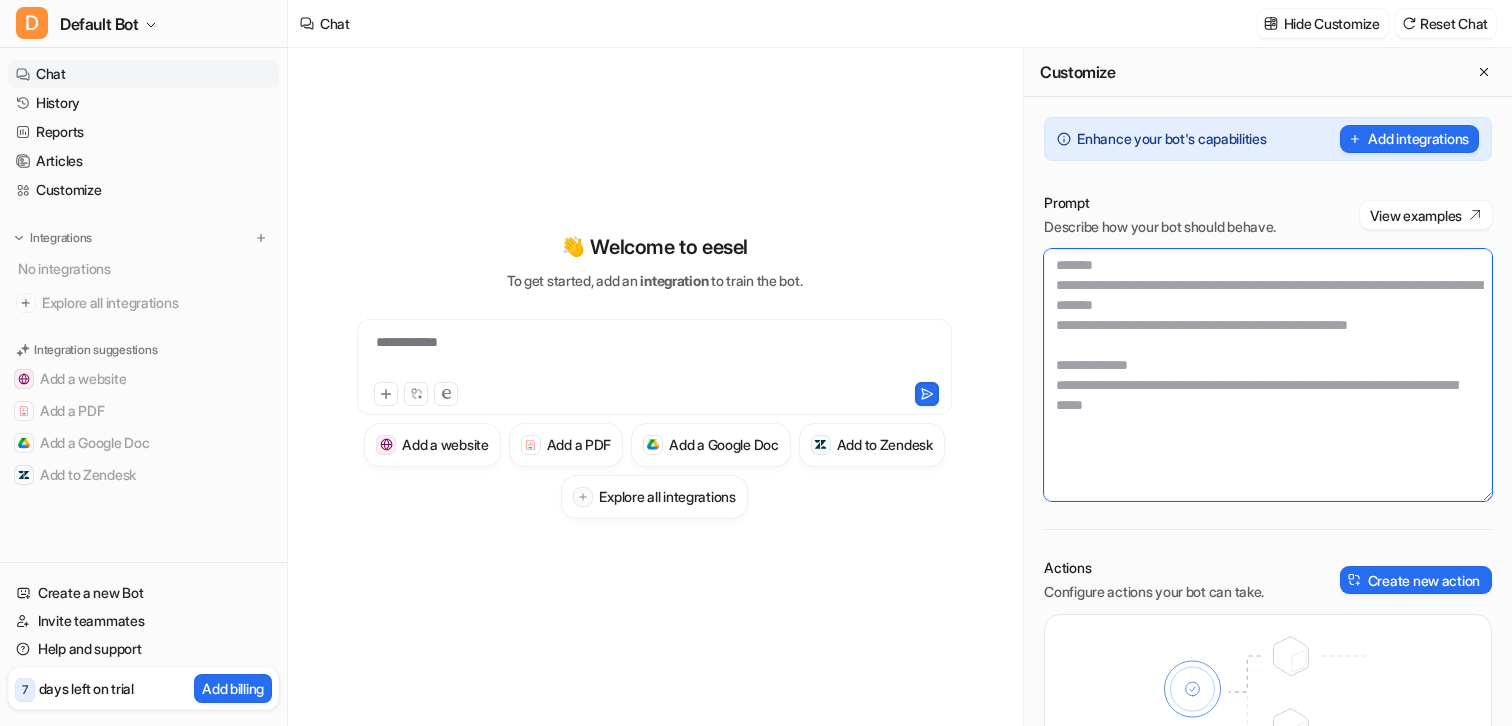 click at bounding box center [1268, 375] 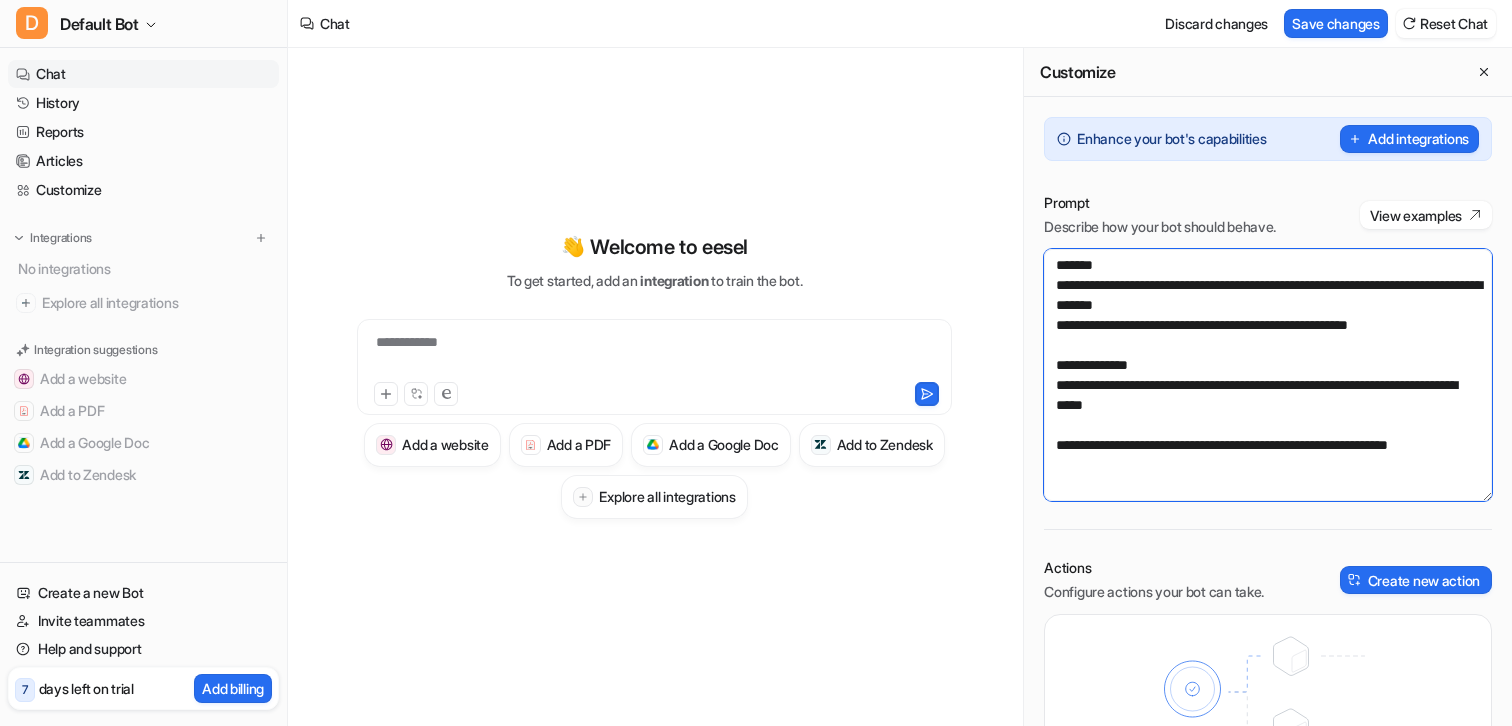 type on "**********" 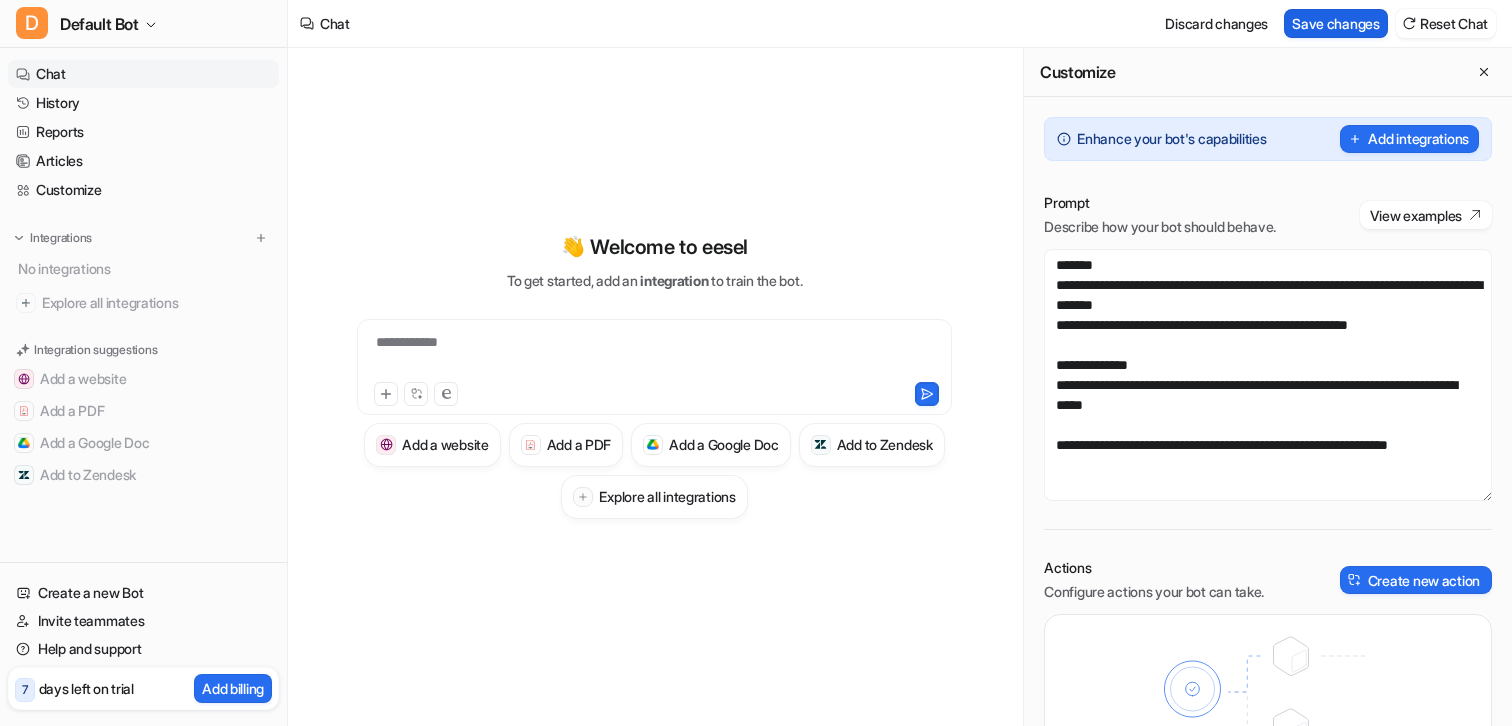 click on "Save changes" at bounding box center (1336, 23) 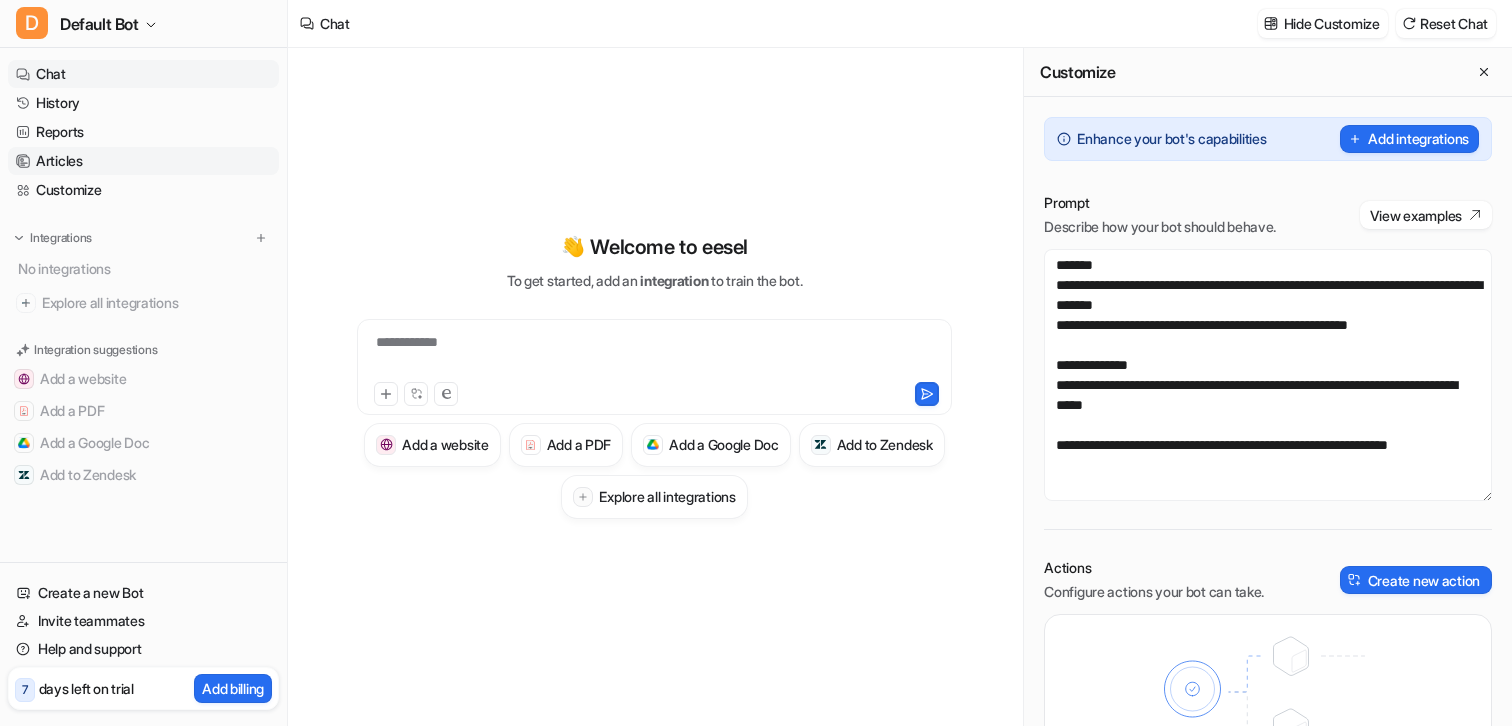 click on "Articles" at bounding box center [143, 161] 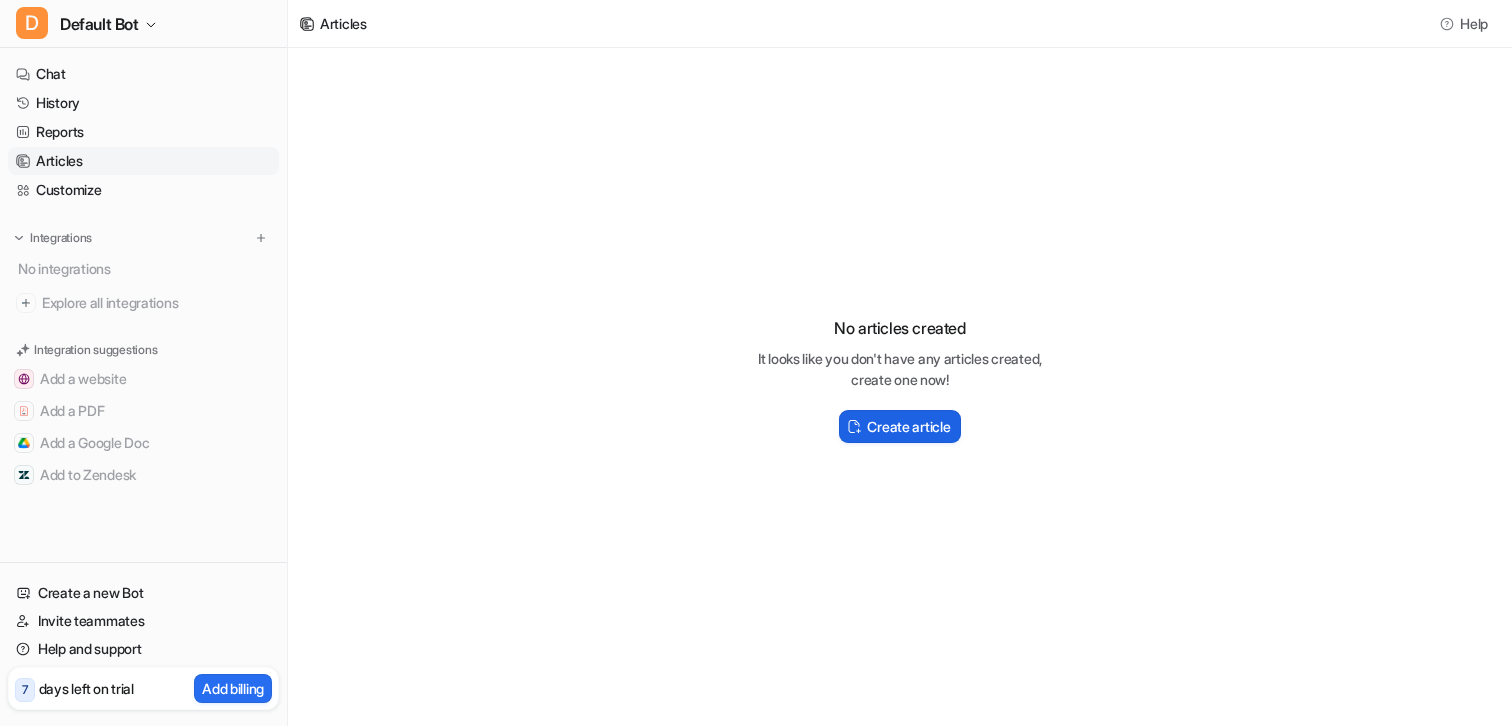 click on "Create article" at bounding box center (899, 426) 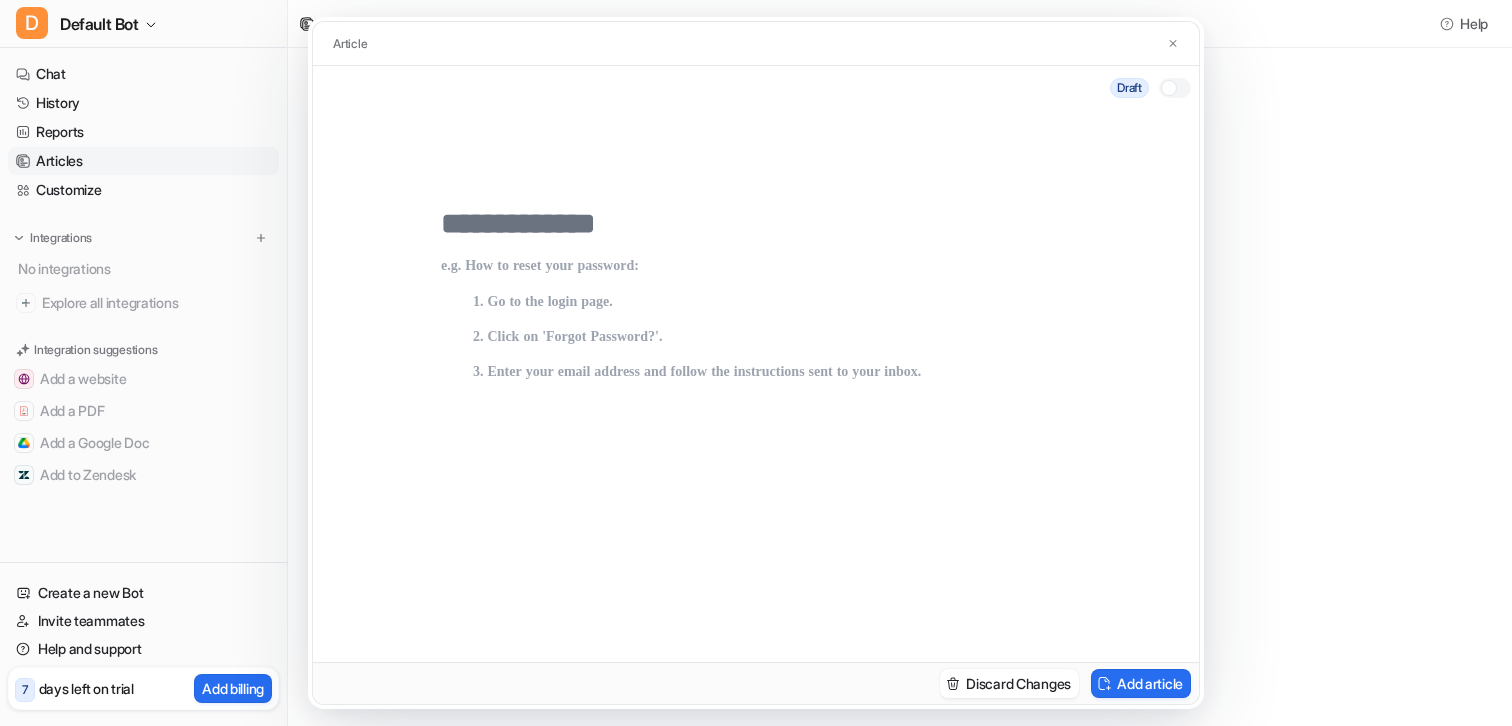 click at bounding box center [756, 224] 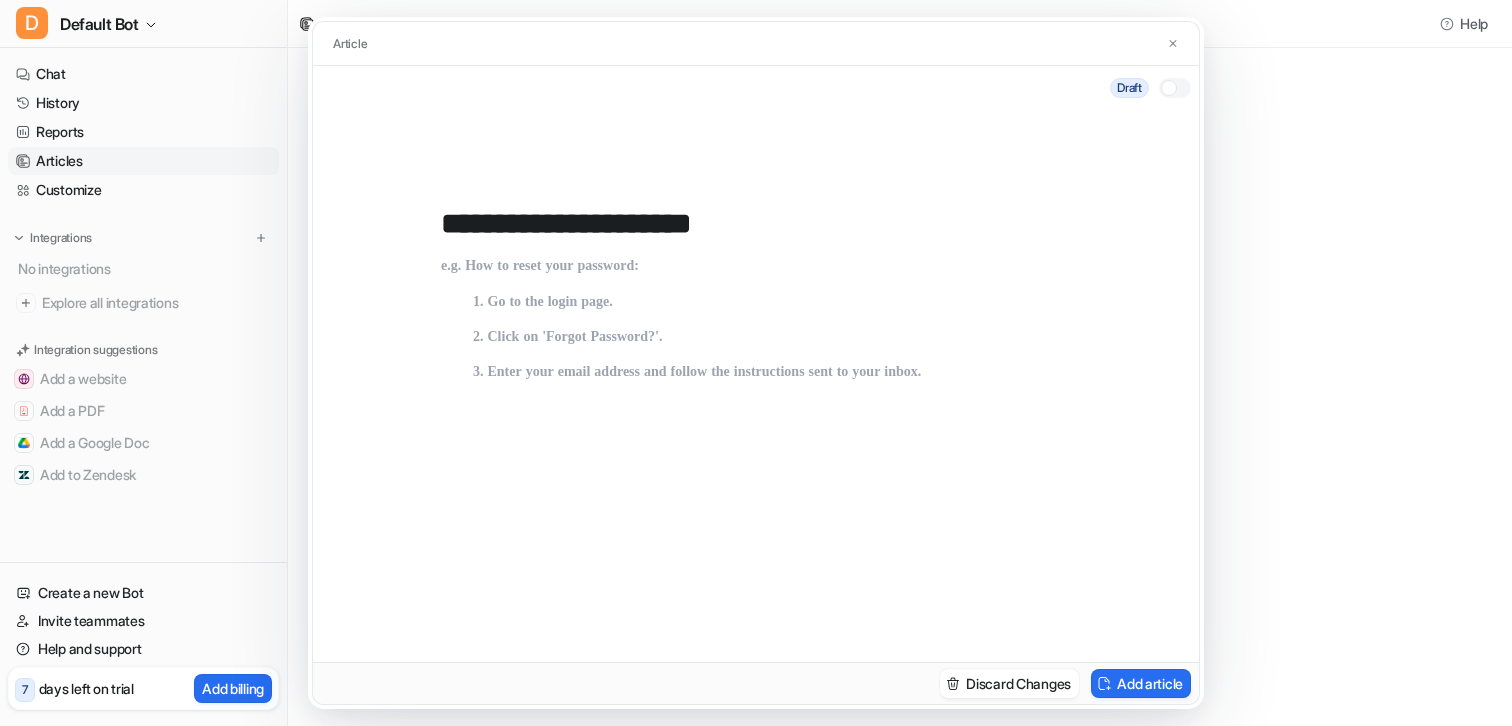 type on "**********" 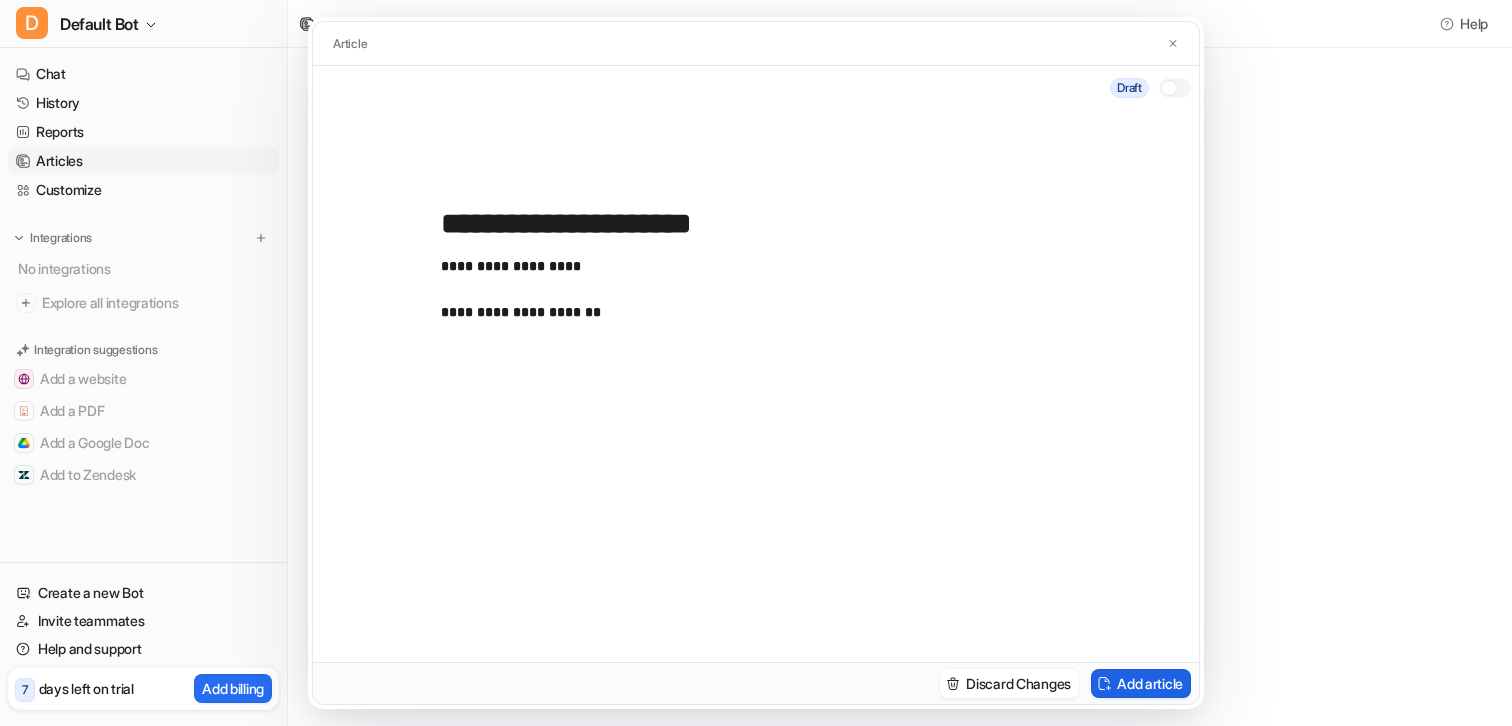 click on "Add article" at bounding box center [1141, 683] 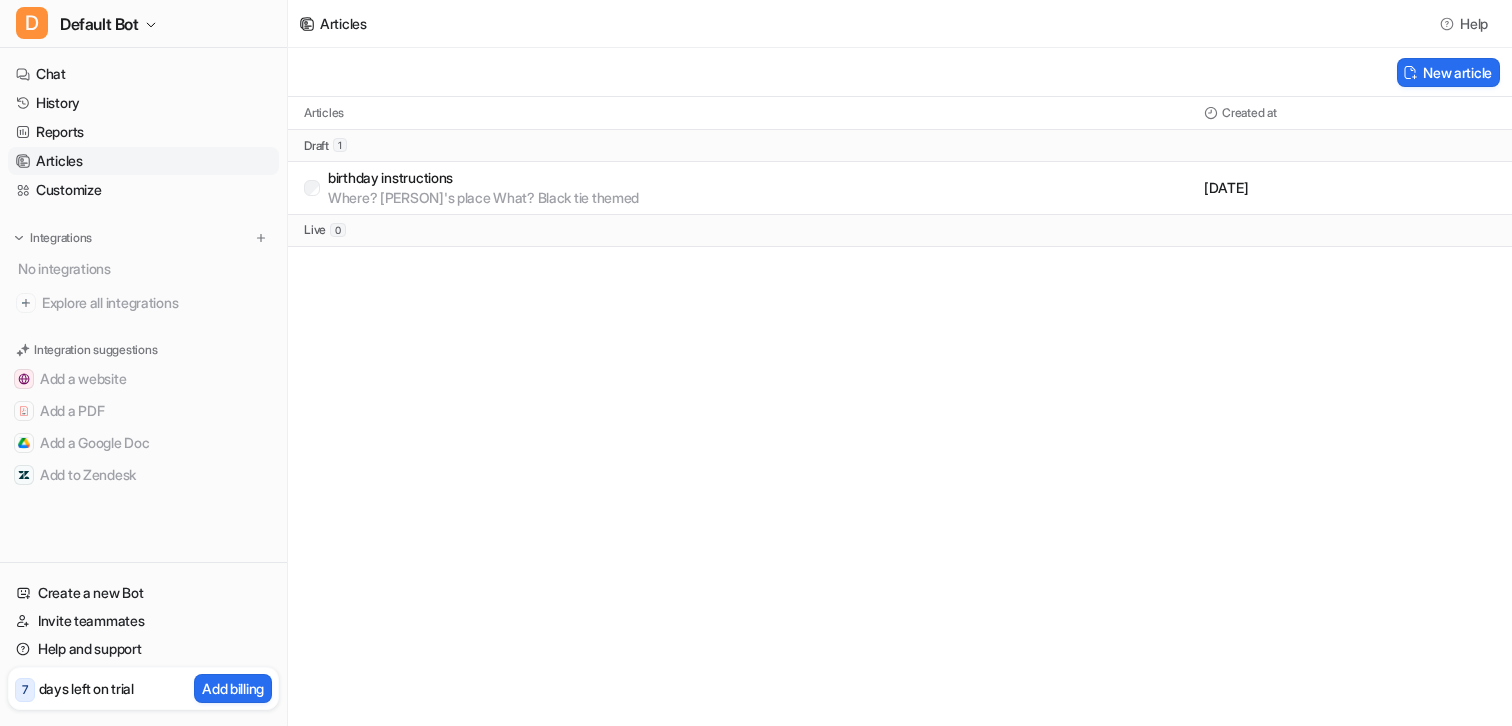 click on "birthday instructions Where? Sandys place What? Black tie themed August 06, 2025" at bounding box center [900, 188] 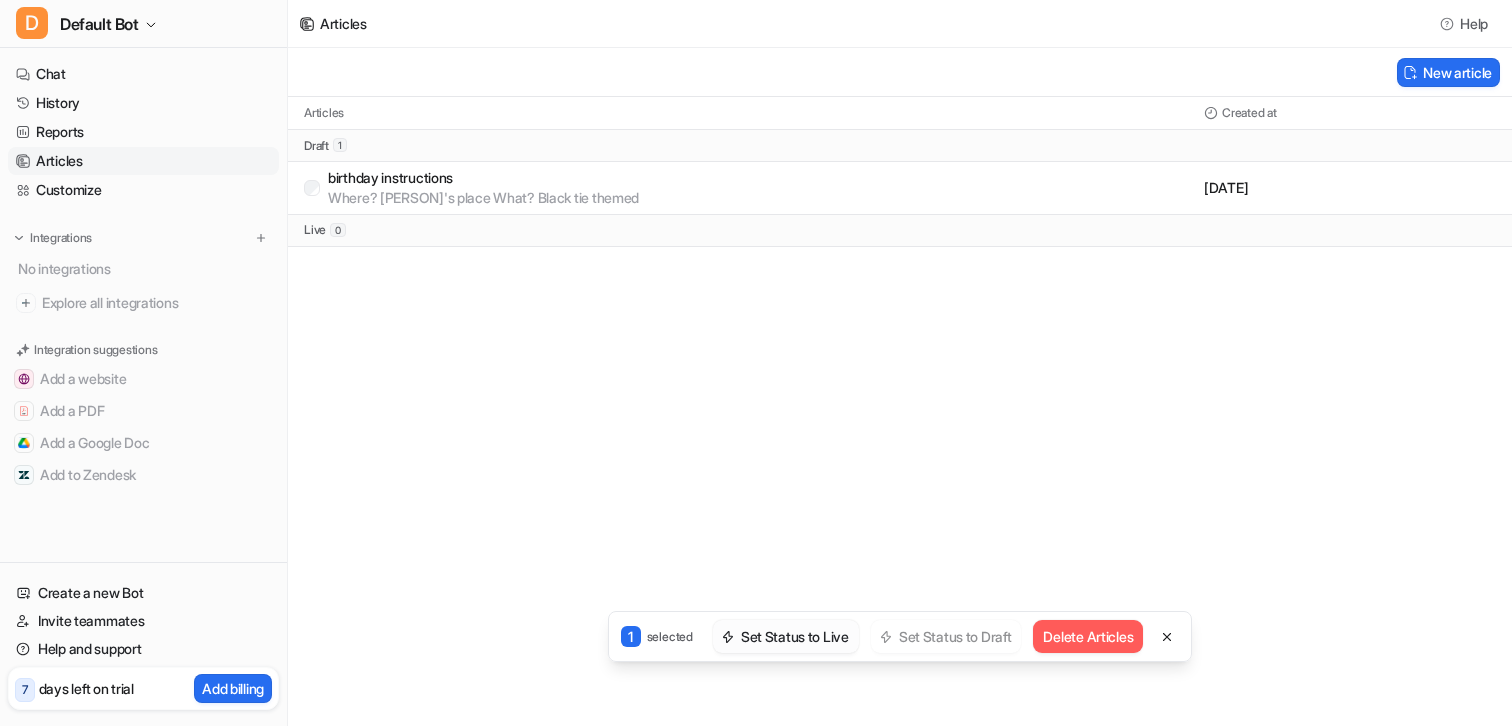 click on "Set Status to Live" at bounding box center [786, 636] 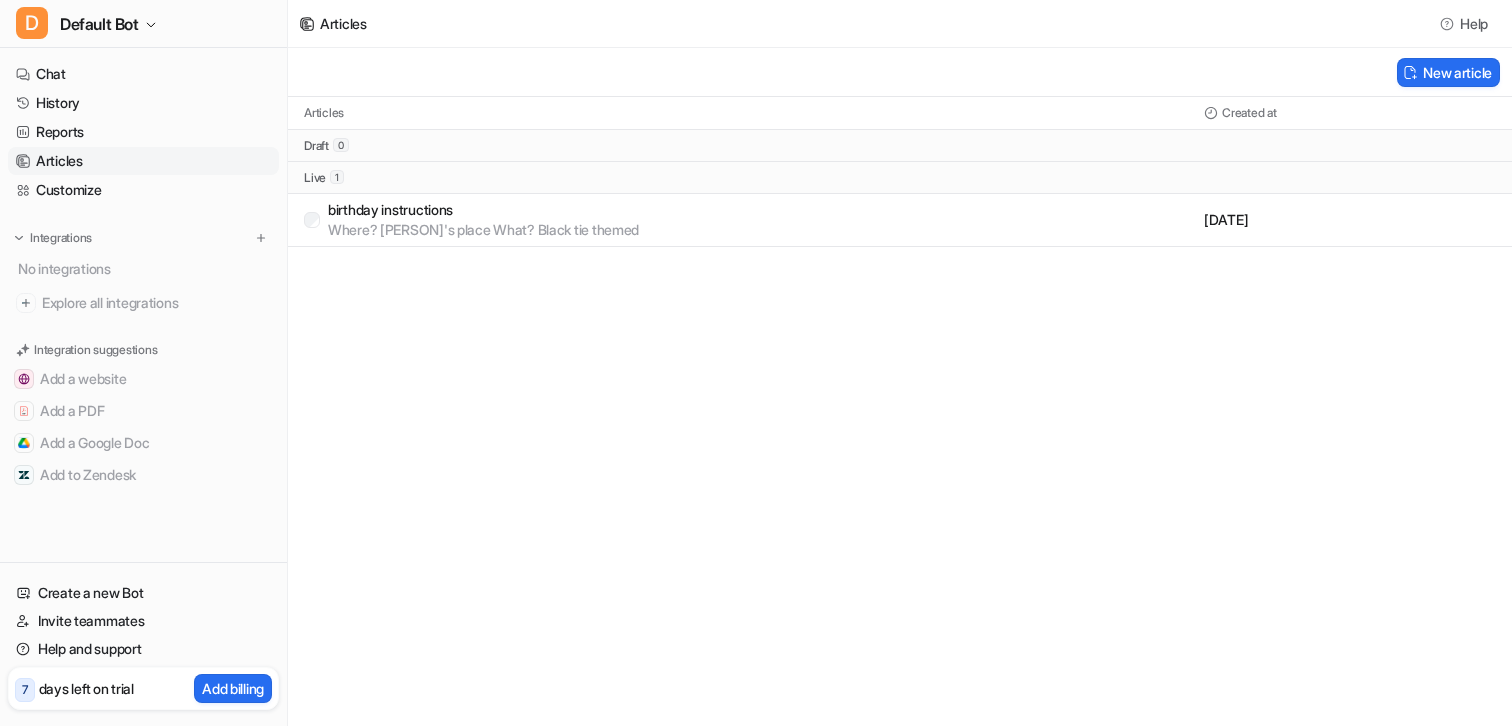 click on "Articles Help New article Articles Created at draft 0 live 1 birthday instructions Where? Sandys place What? Black tie themed August 06, 2025 Help Chat with us We’re a small team, but make it a priority to chat with every single customer. Watch a 5 min demo A quick walkthrough our app and everything you can do with it. Visit Help Center Read through our docs - or AI chat. 0 selected Set Status to Live Set Status to Draft Delete Articles" at bounding box center (756, 363) 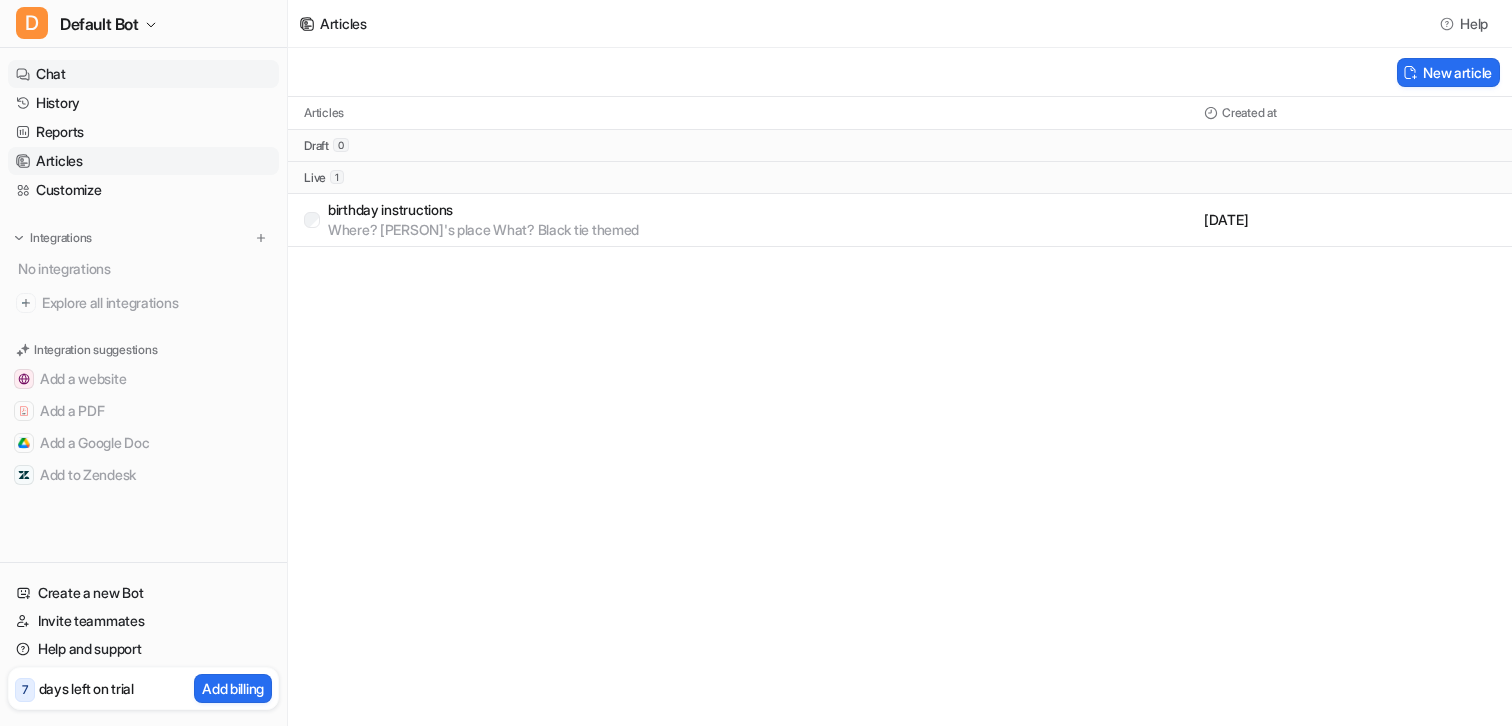click on "Chat" at bounding box center [143, 74] 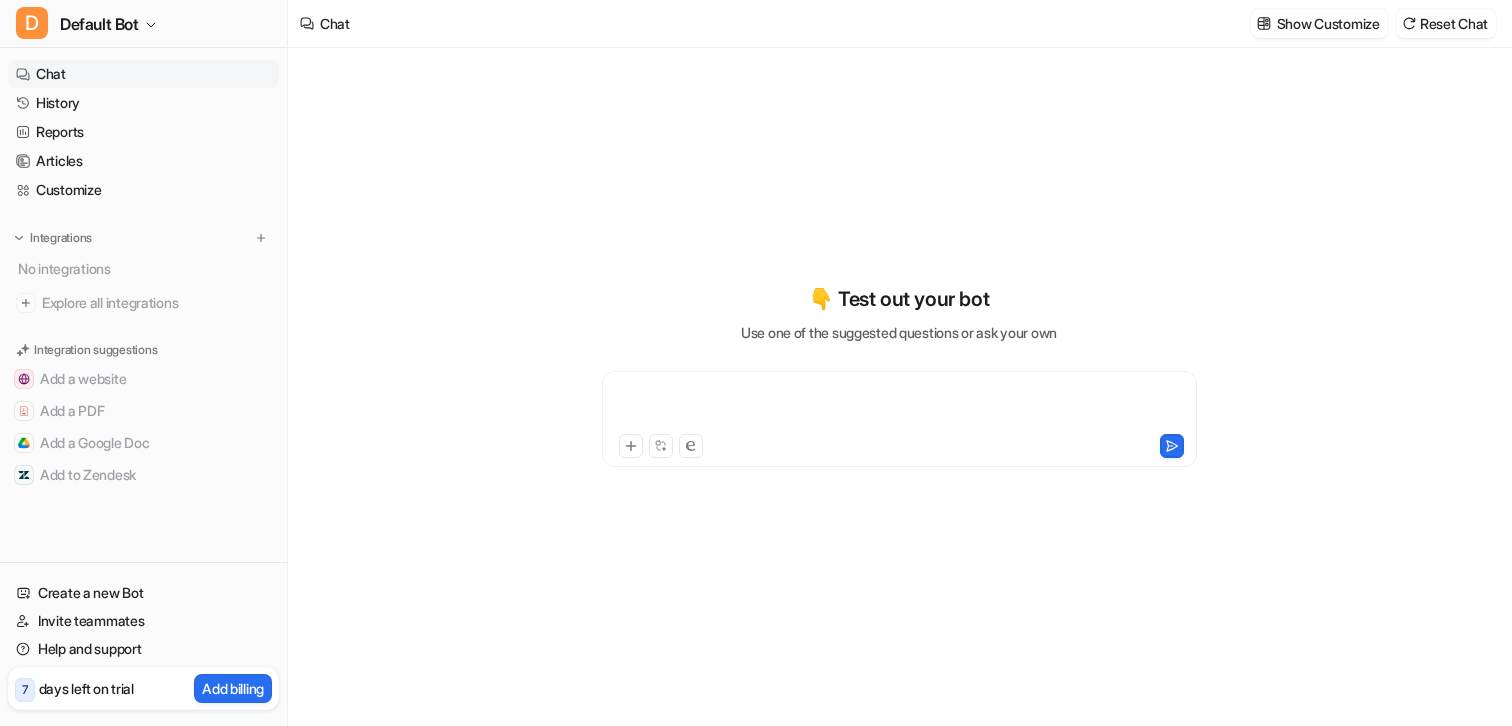 click at bounding box center [899, 407] 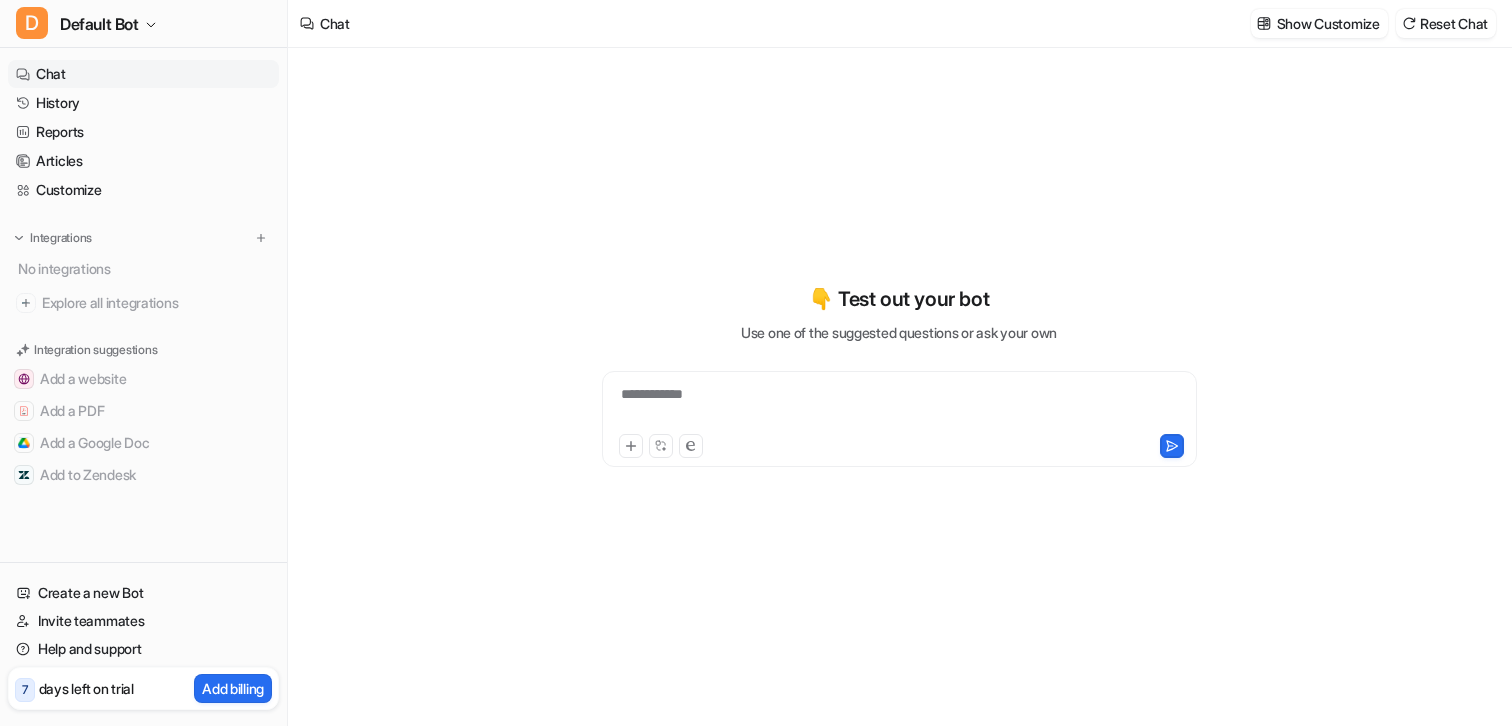 click on "**********" at bounding box center [899, 375] 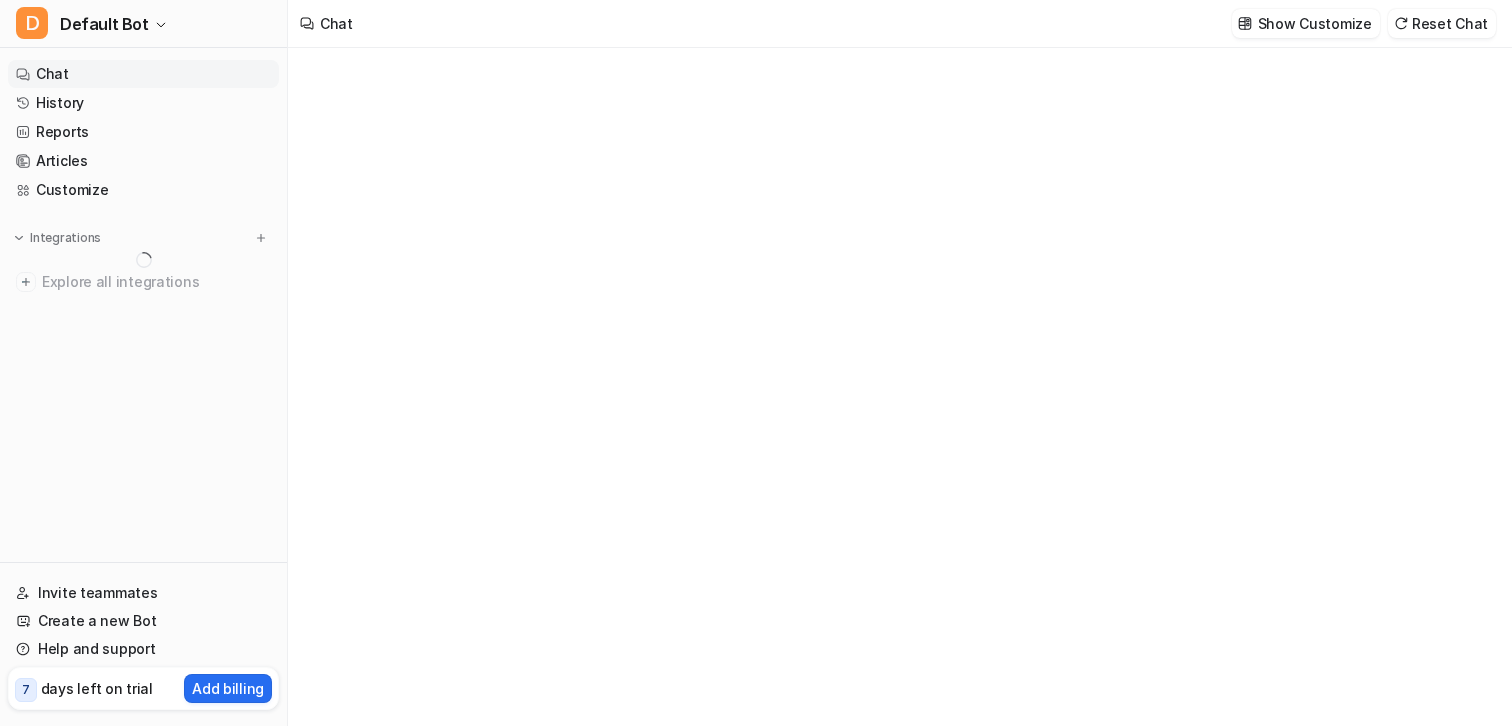 scroll, scrollTop: 0, scrollLeft: 0, axis: both 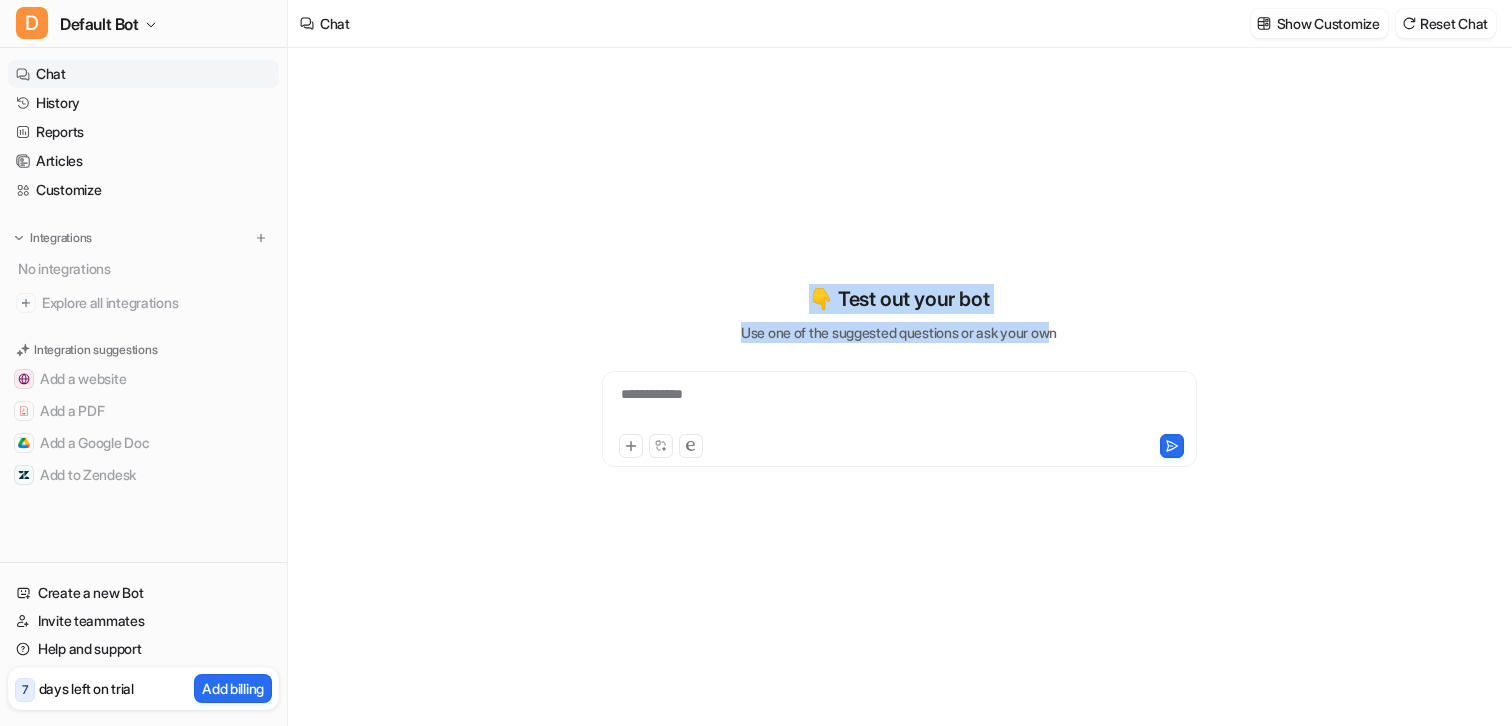 drag, startPoint x: 888, startPoint y: 295, endPoint x: 1063, endPoint y: 329, distance: 178.27226 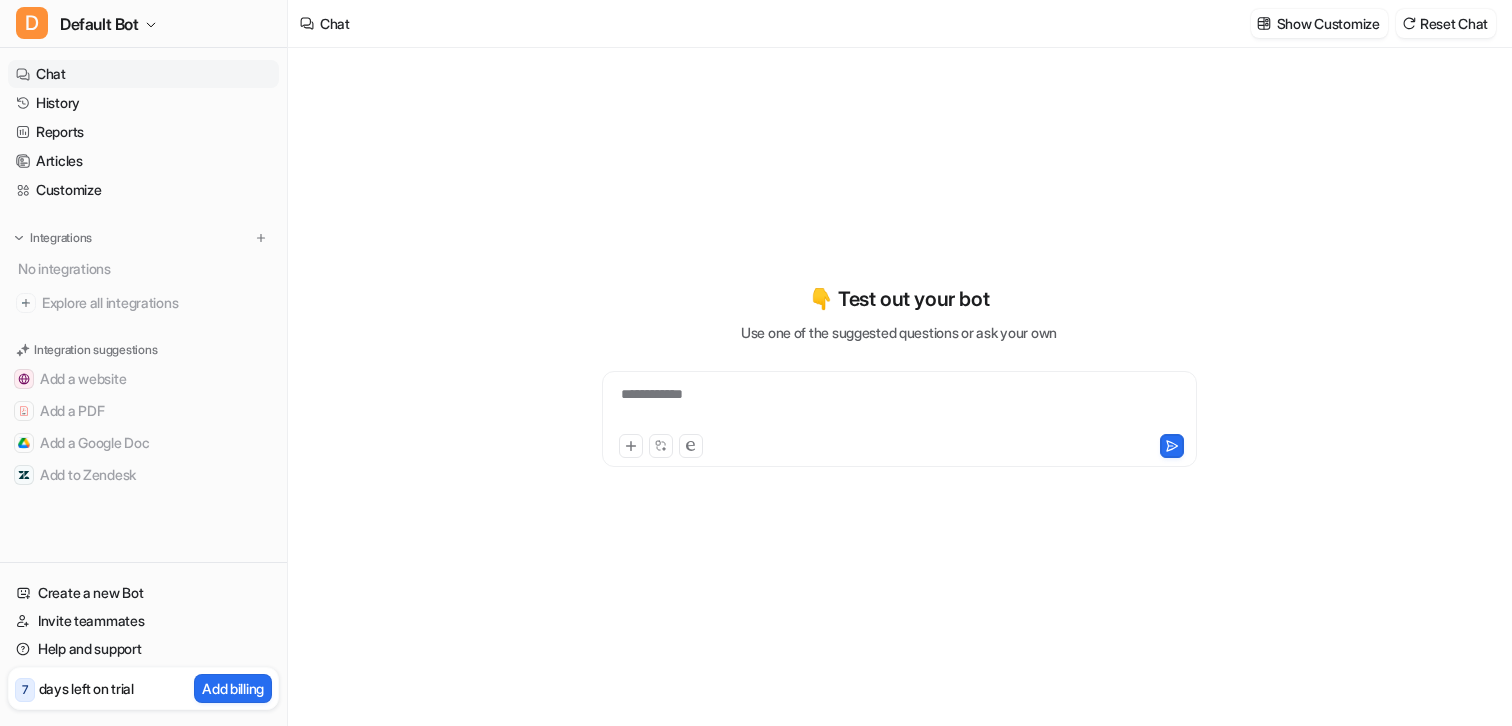 click on "**********" at bounding box center (899, 407) 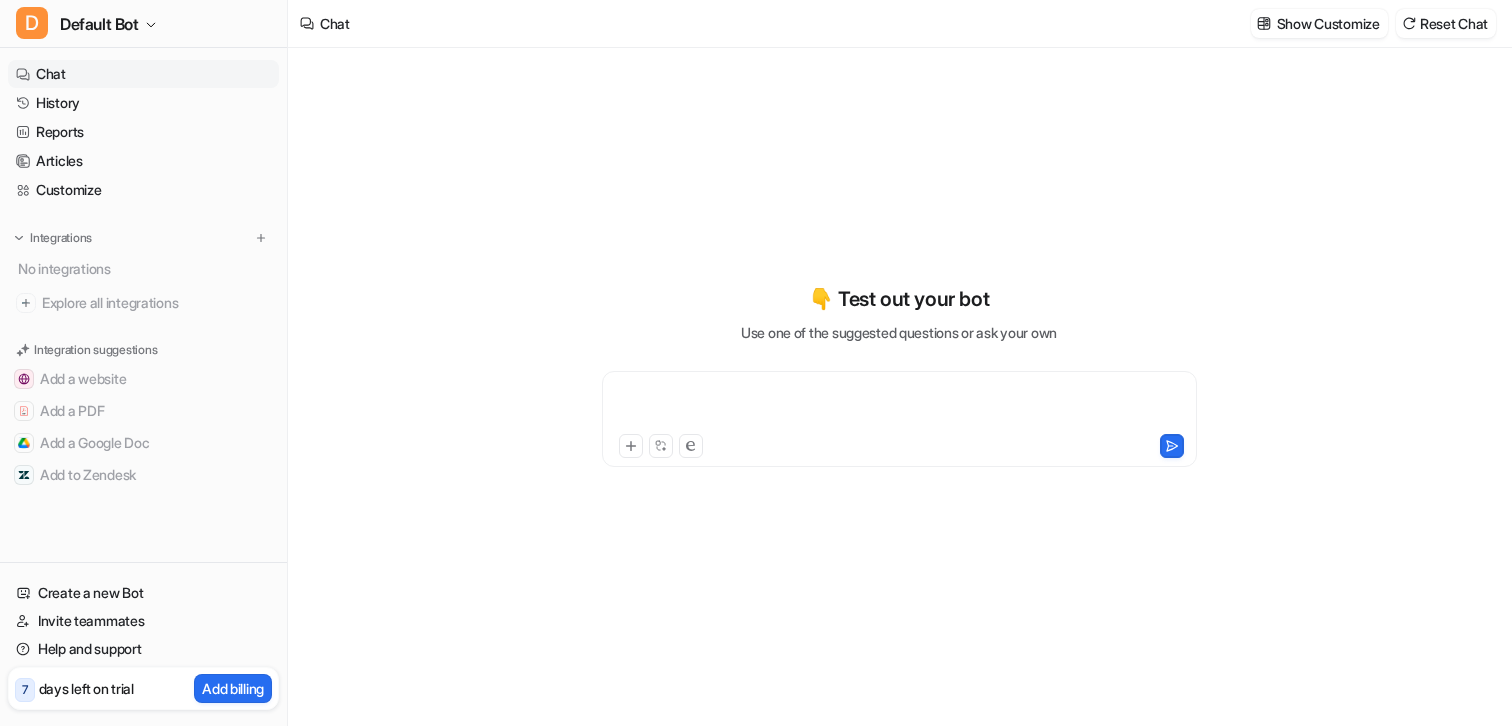 type 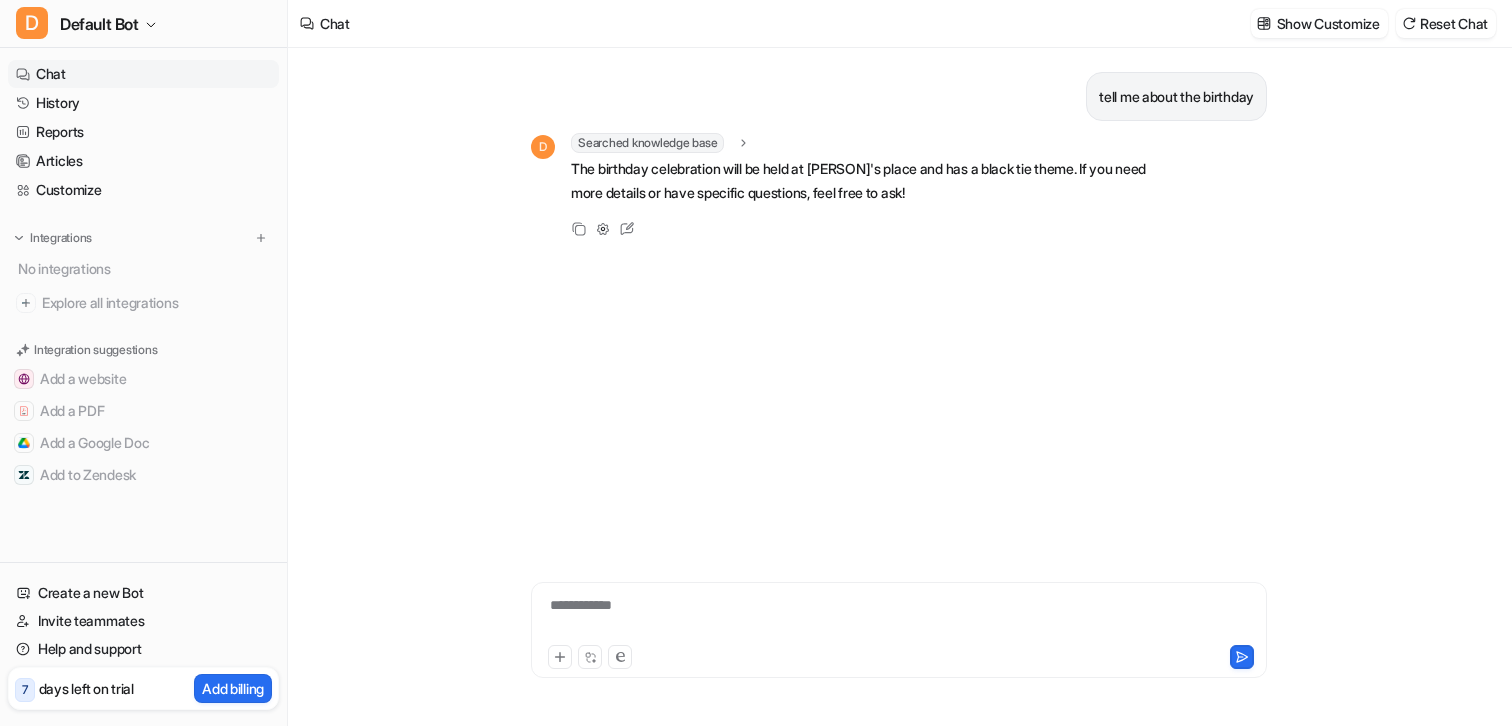 click on "The birthday celebration will be held at [PERSON]'s place and has a black tie theme. If you need more details or have specific questions, feel free to ask!" at bounding box center [863, 181] 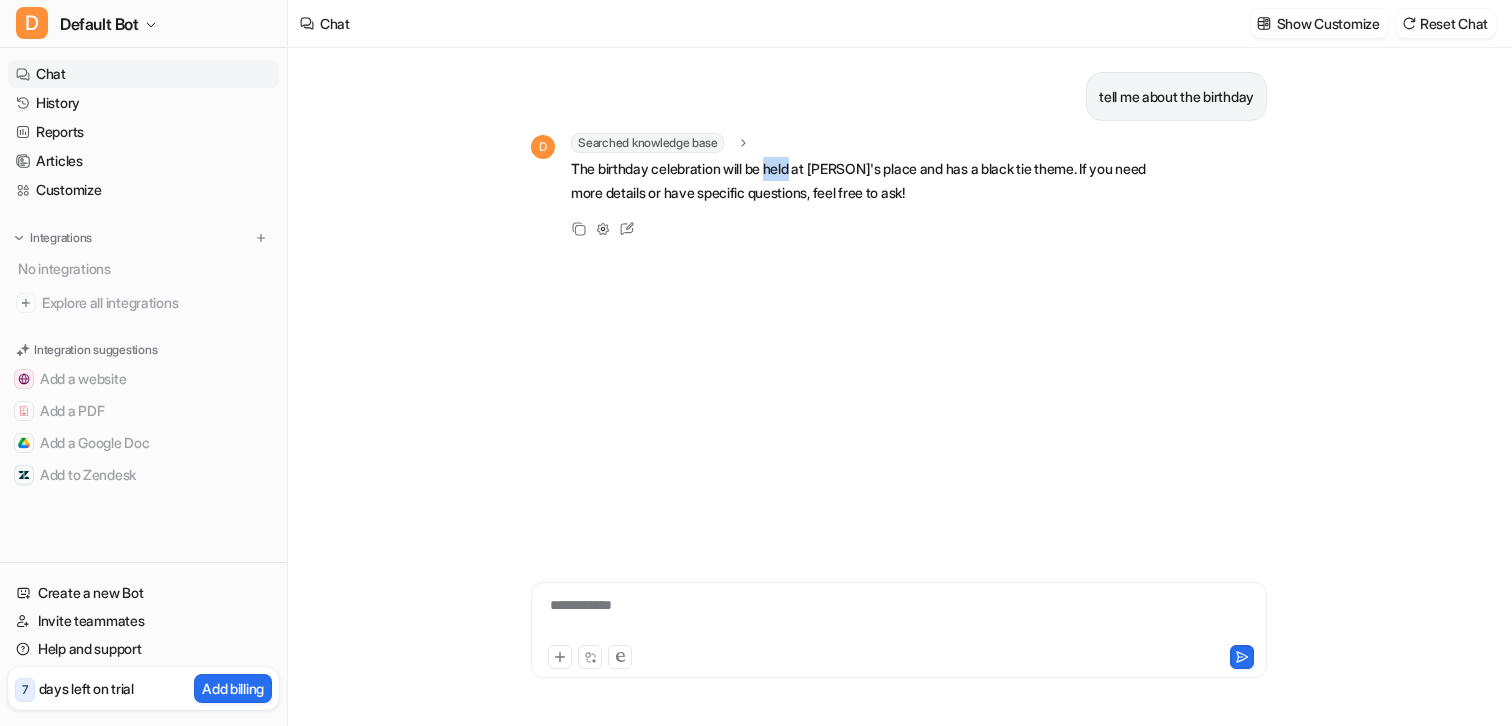 click on "The birthday celebration will be held at [PERSON]'s place and has a black tie theme. If you need more details or have specific questions, feel free to ask!" at bounding box center [863, 181] 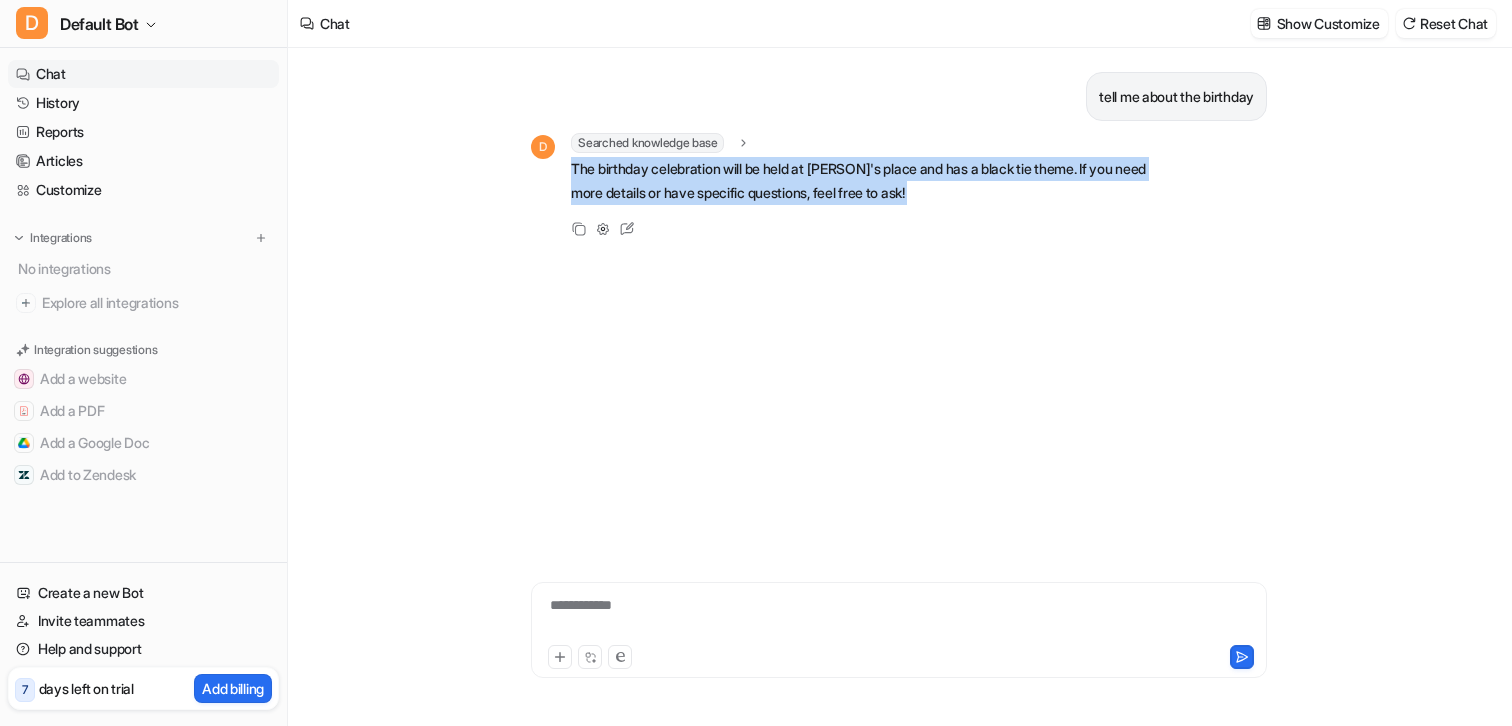 click on "The birthday celebration will be held at [PERSON]'s place and has a black tie theme. If you need more details or have specific questions, feel free to ask!" at bounding box center [863, 181] 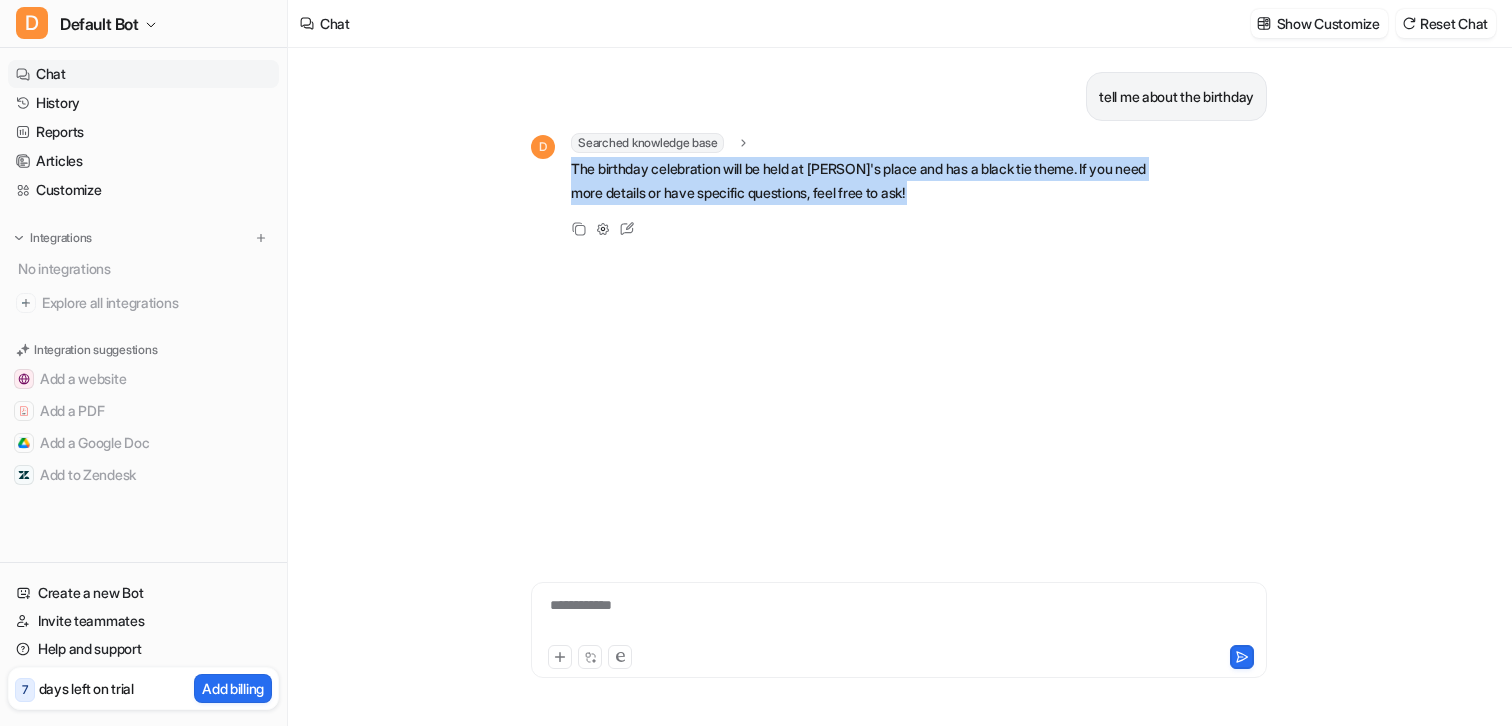 click on "The birthday celebration will be held at Sandy's place and has a black tie theme. If you need more details or have specific questions, feel free to ask!" at bounding box center [863, 181] 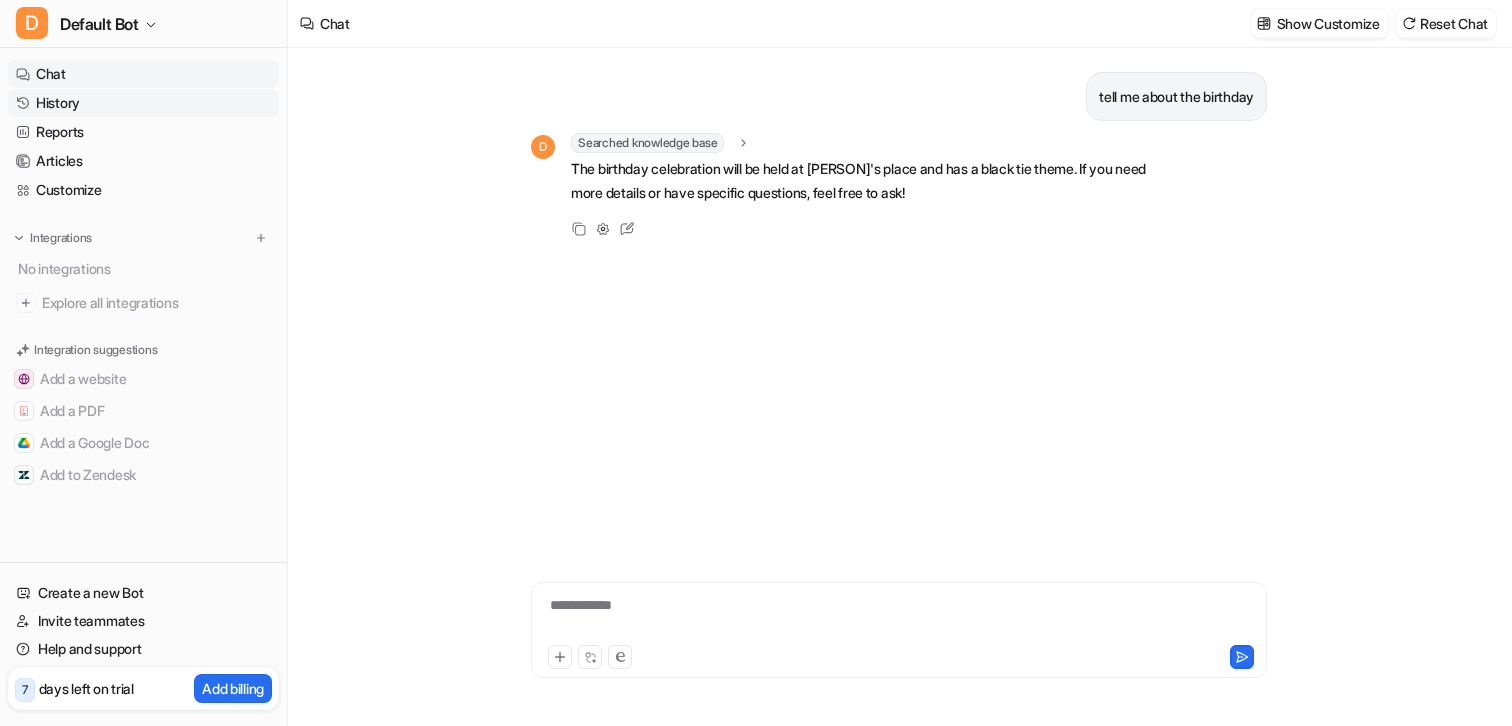 click on "History" at bounding box center (143, 103) 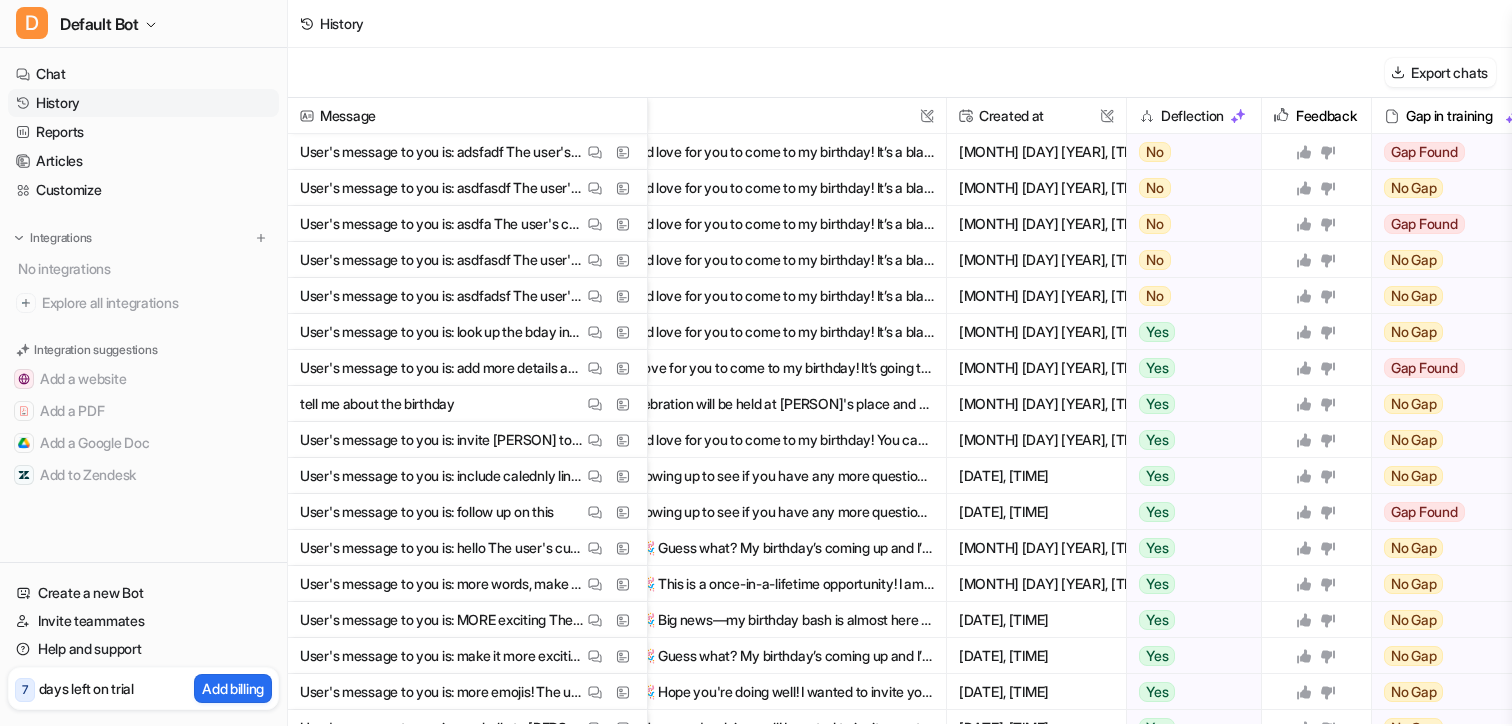 scroll, scrollTop: 0, scrollLeft: 0, axis: both 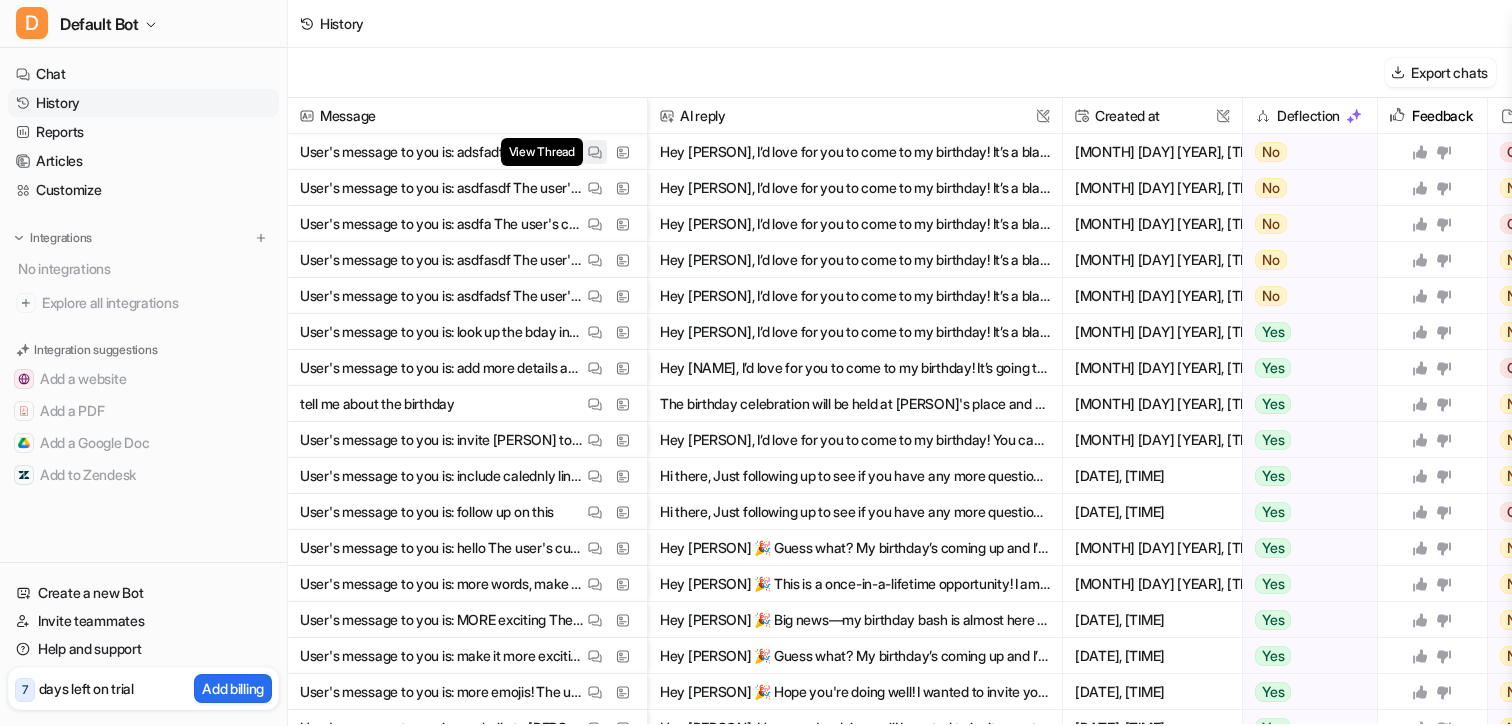 click on "View Thread" at bounding box center (595, 152) 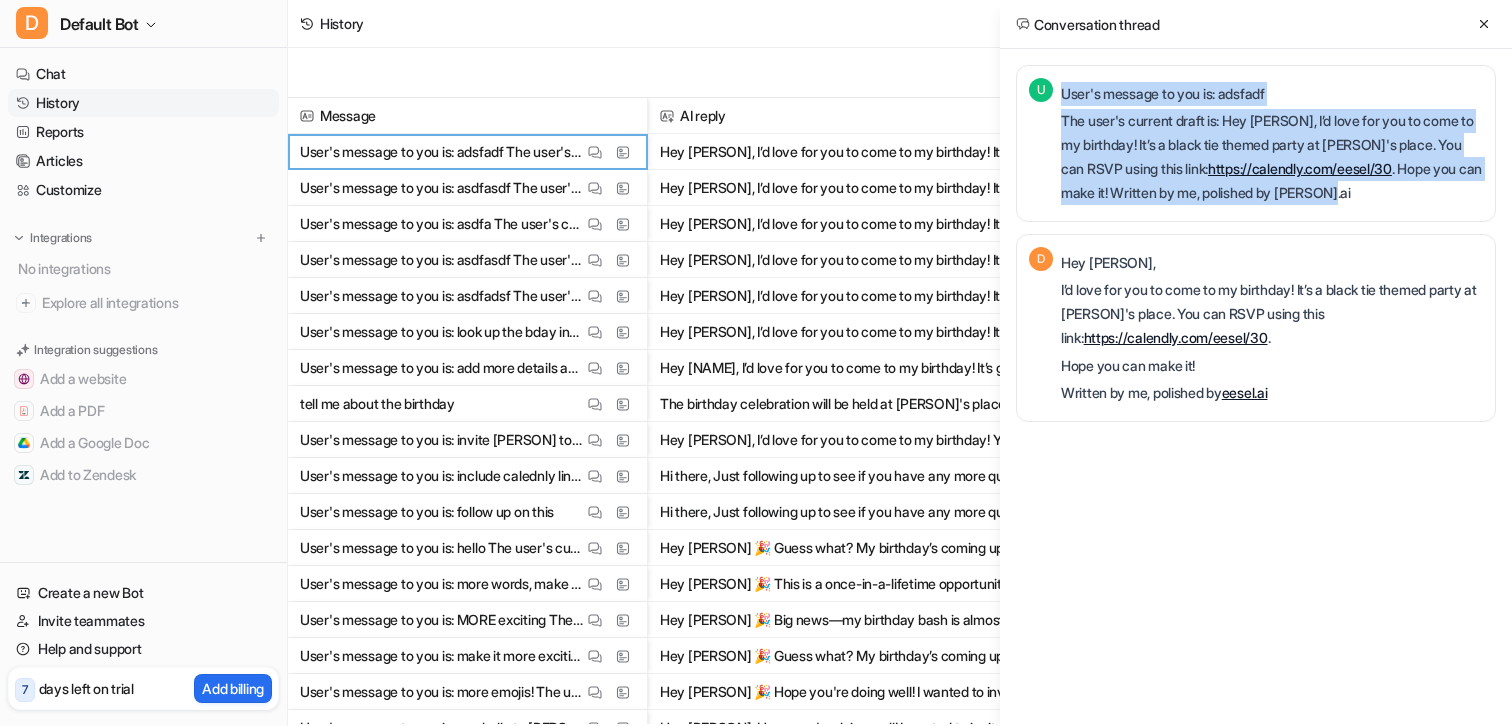 drag, startPoint x: 1059, startPoint y: 93, endPoint x: 1405, endPoint y: 195, distance: 360.7215 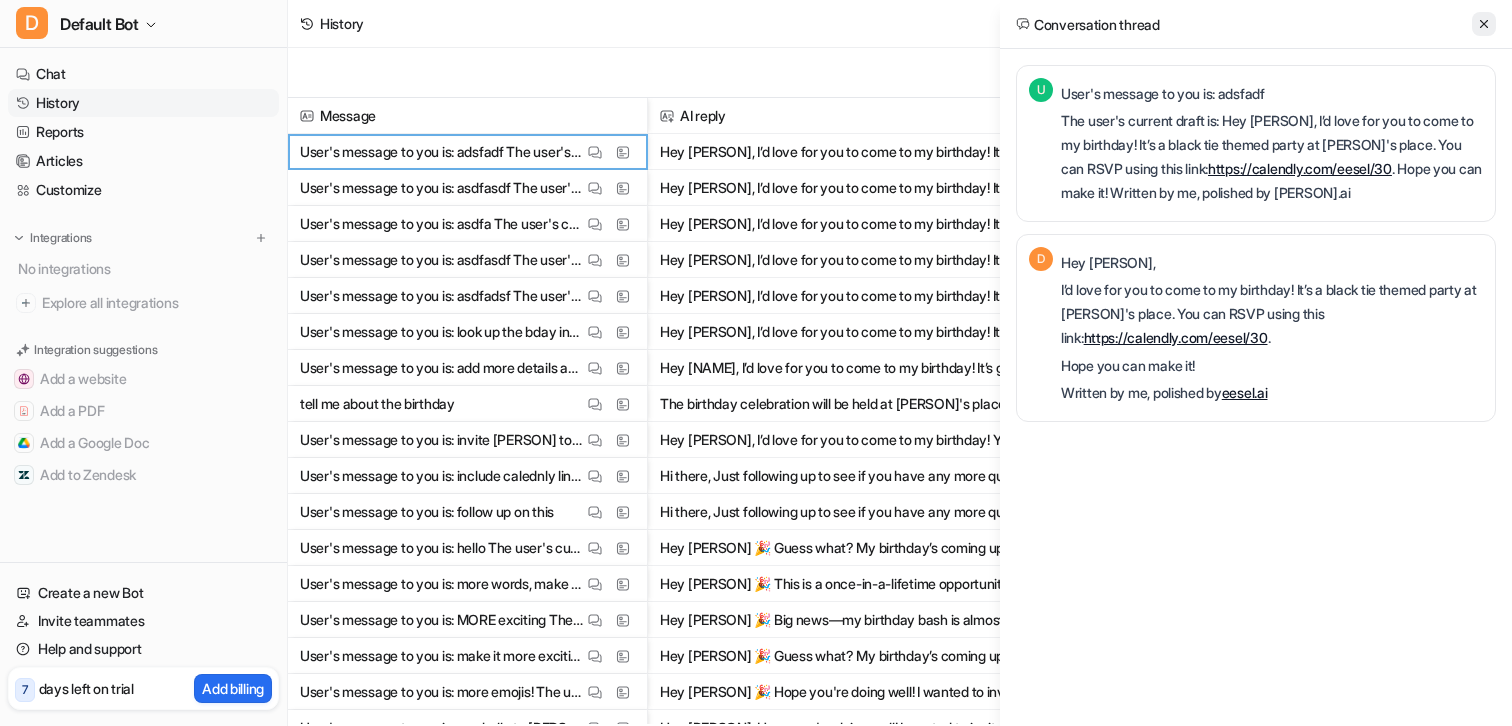 click at bounding box center [1484, 24] 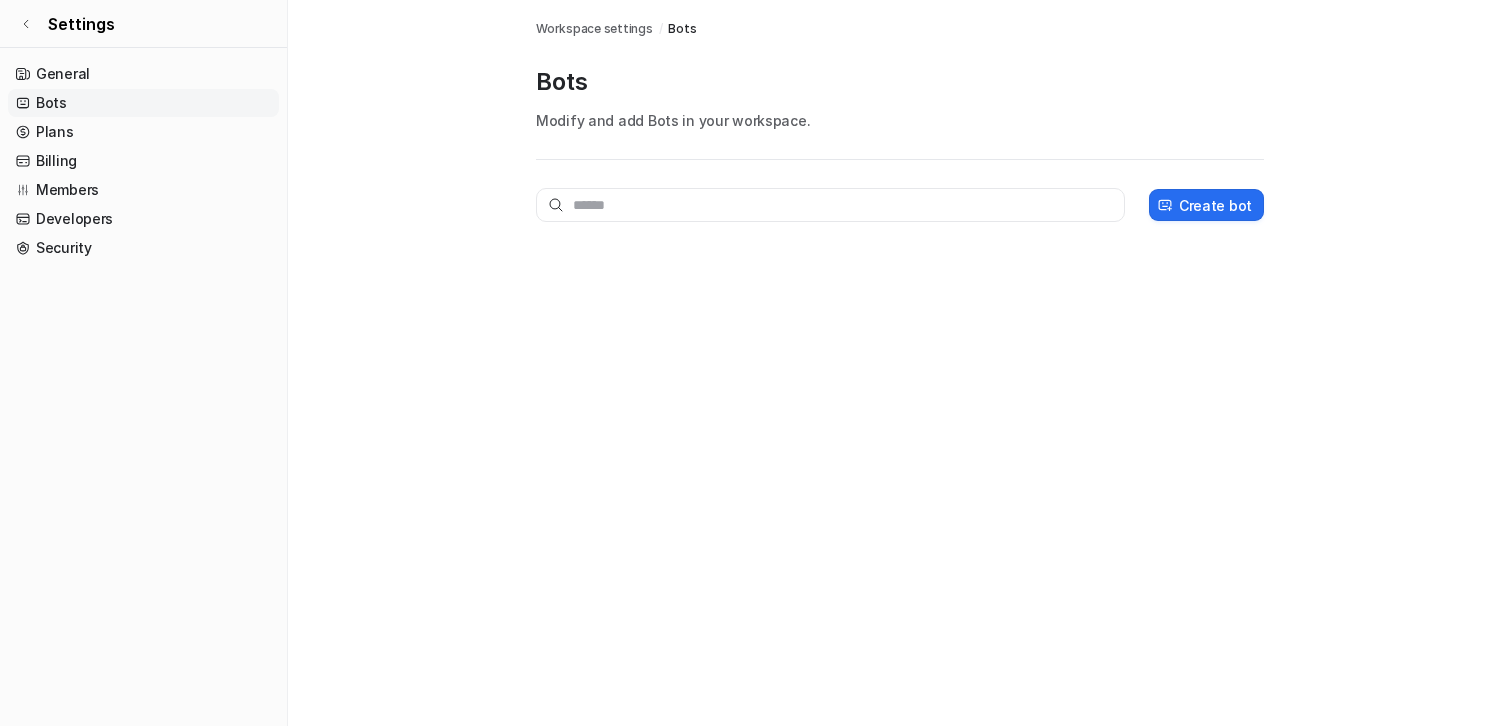scroll, scrollTop: 0, scrollLeft: 0, axis: both 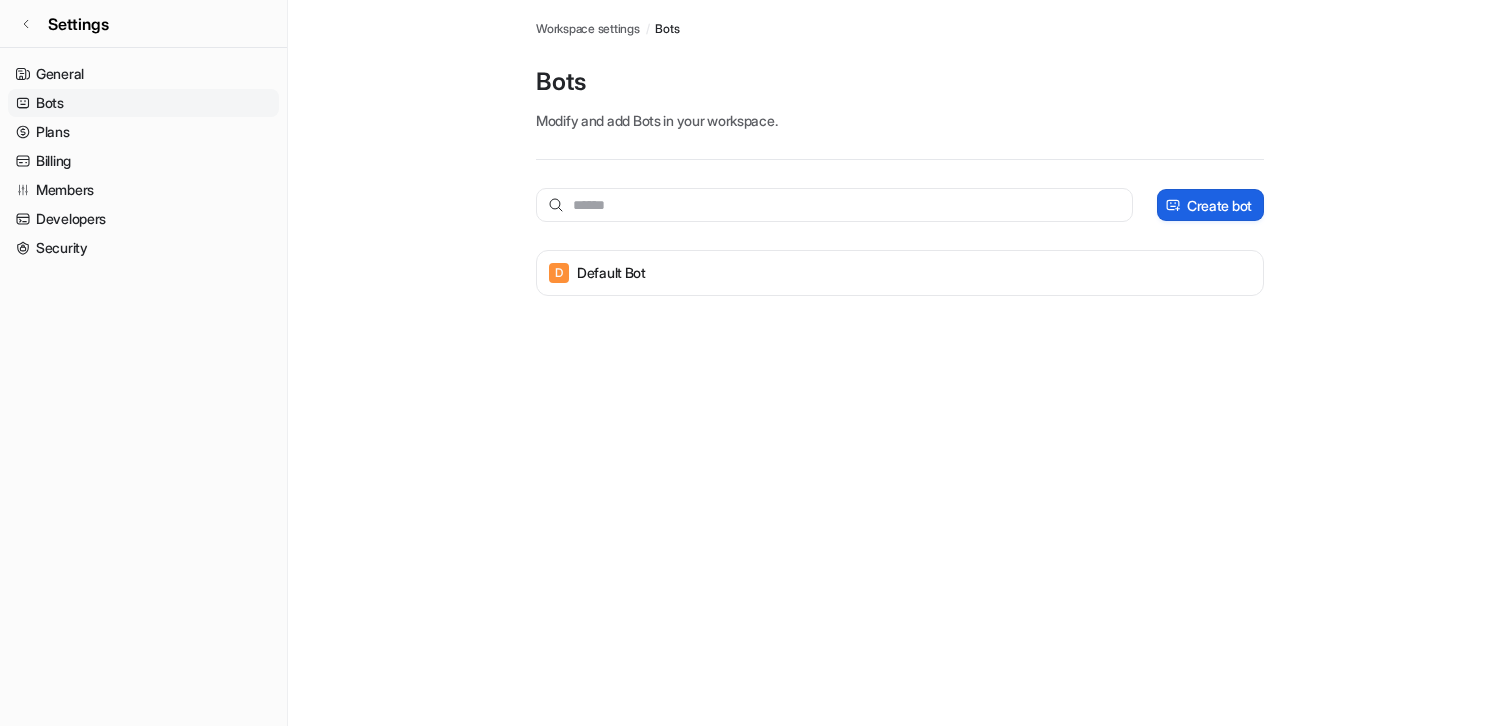 click on "Create bot" at bounding box center [1210, 205] 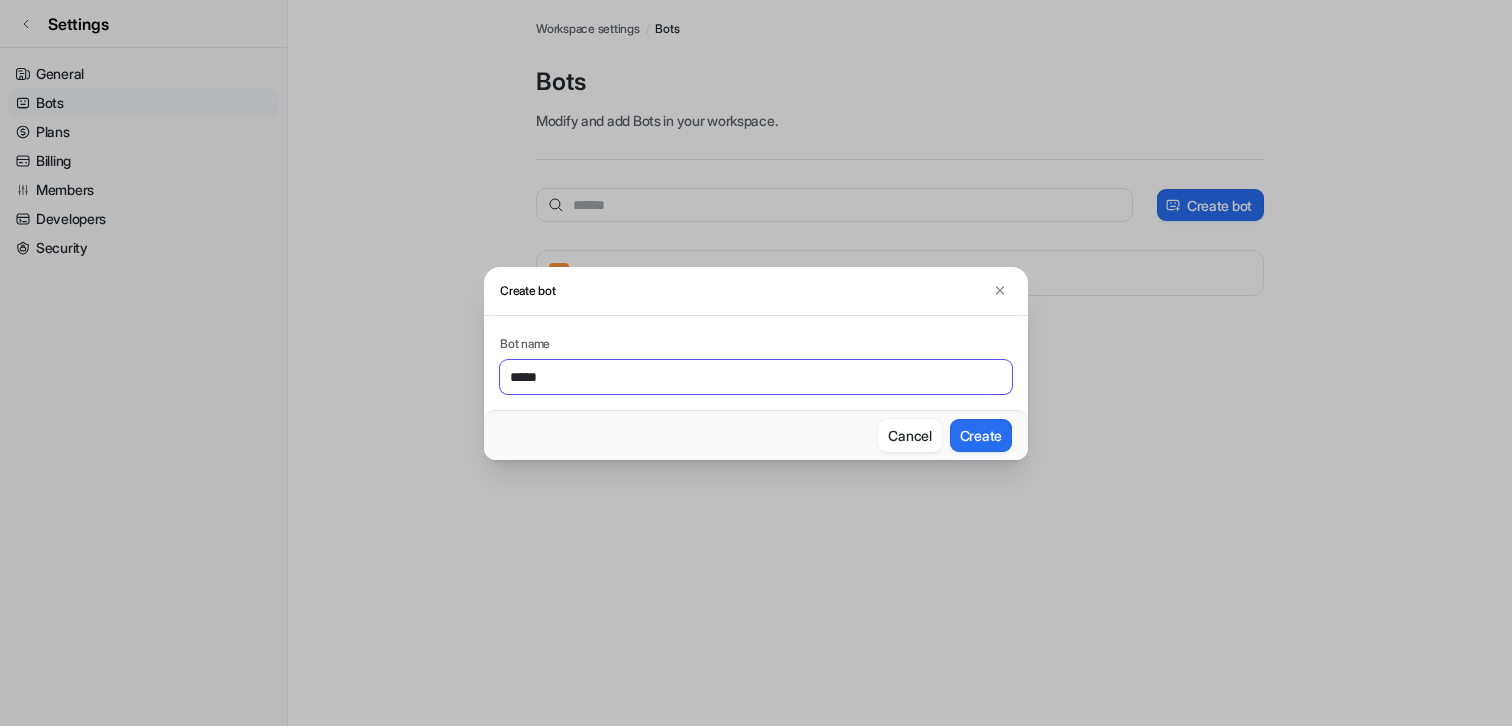 type on "******" 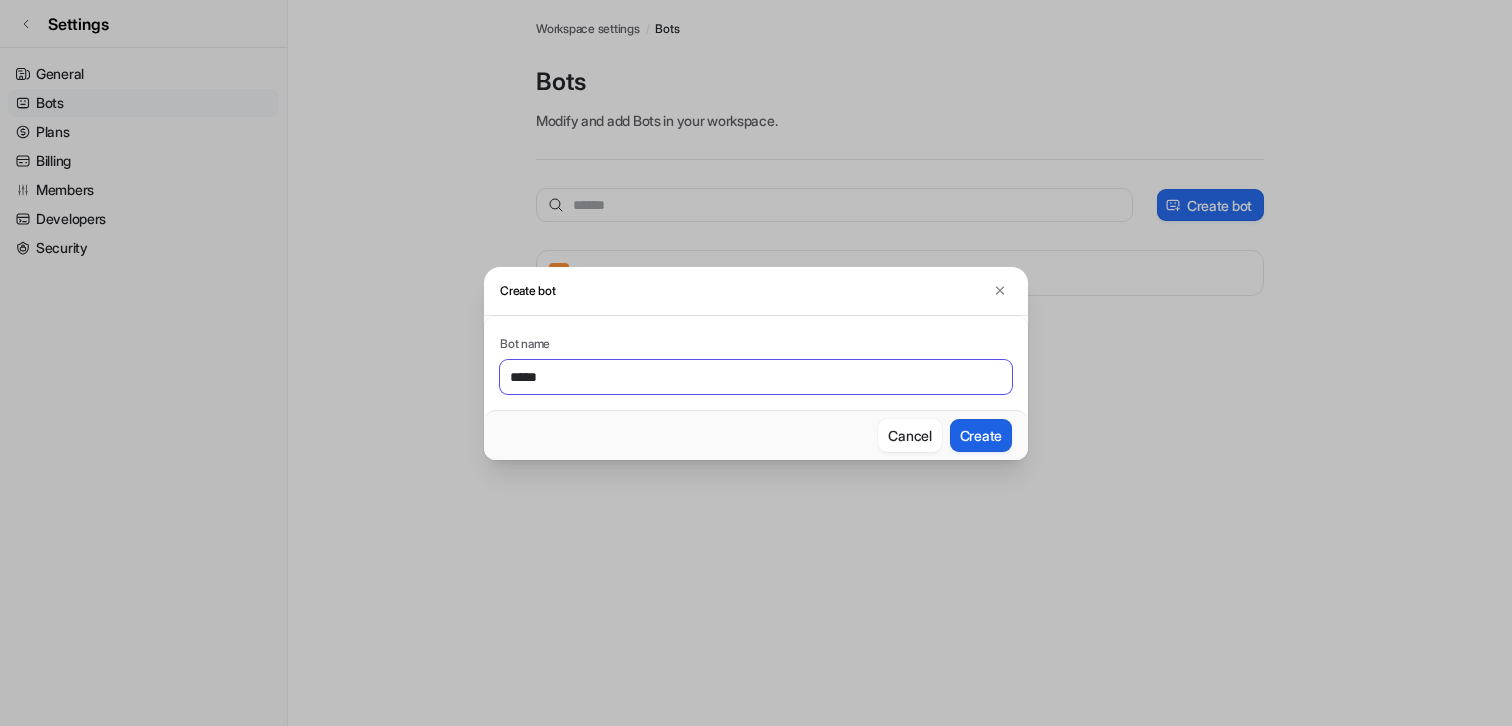 type on "*****" 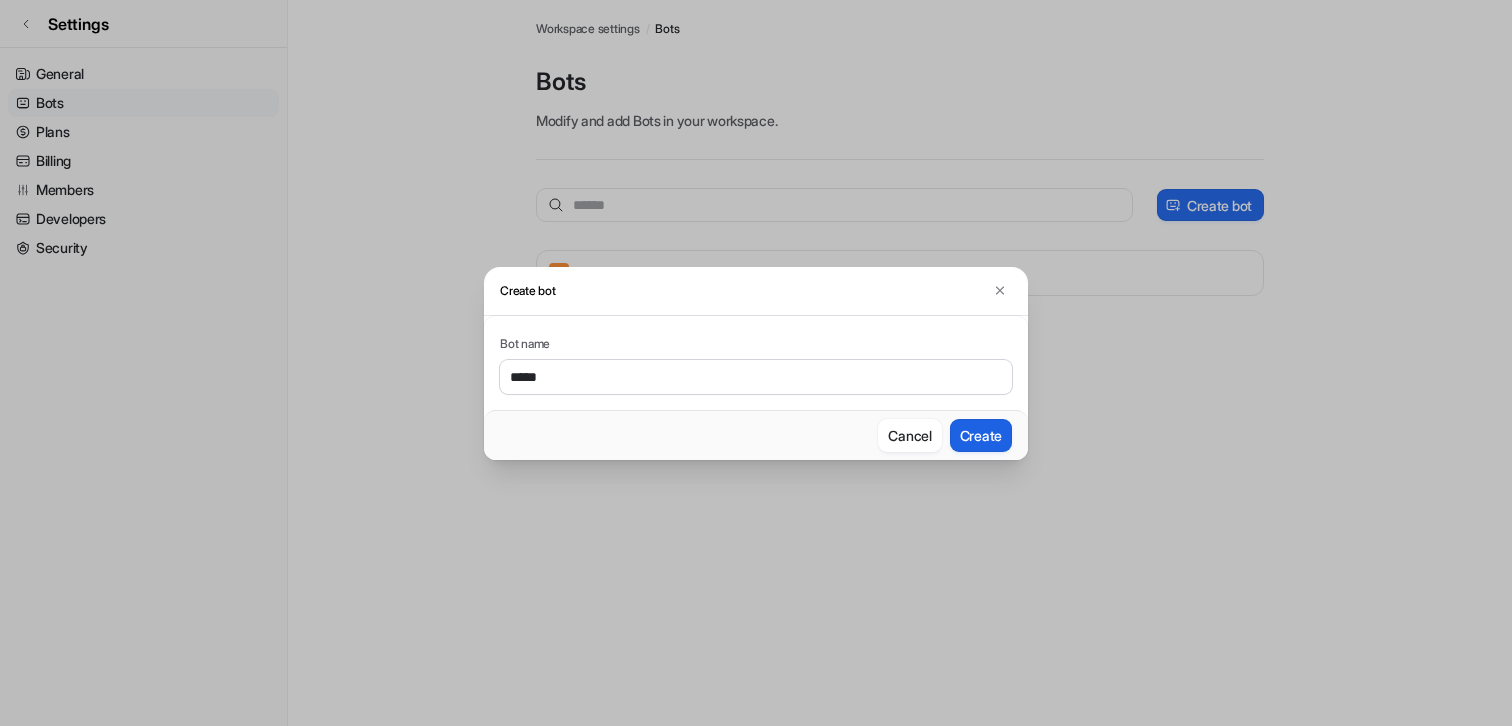 click on "Create" at bounding box center (981, 435) 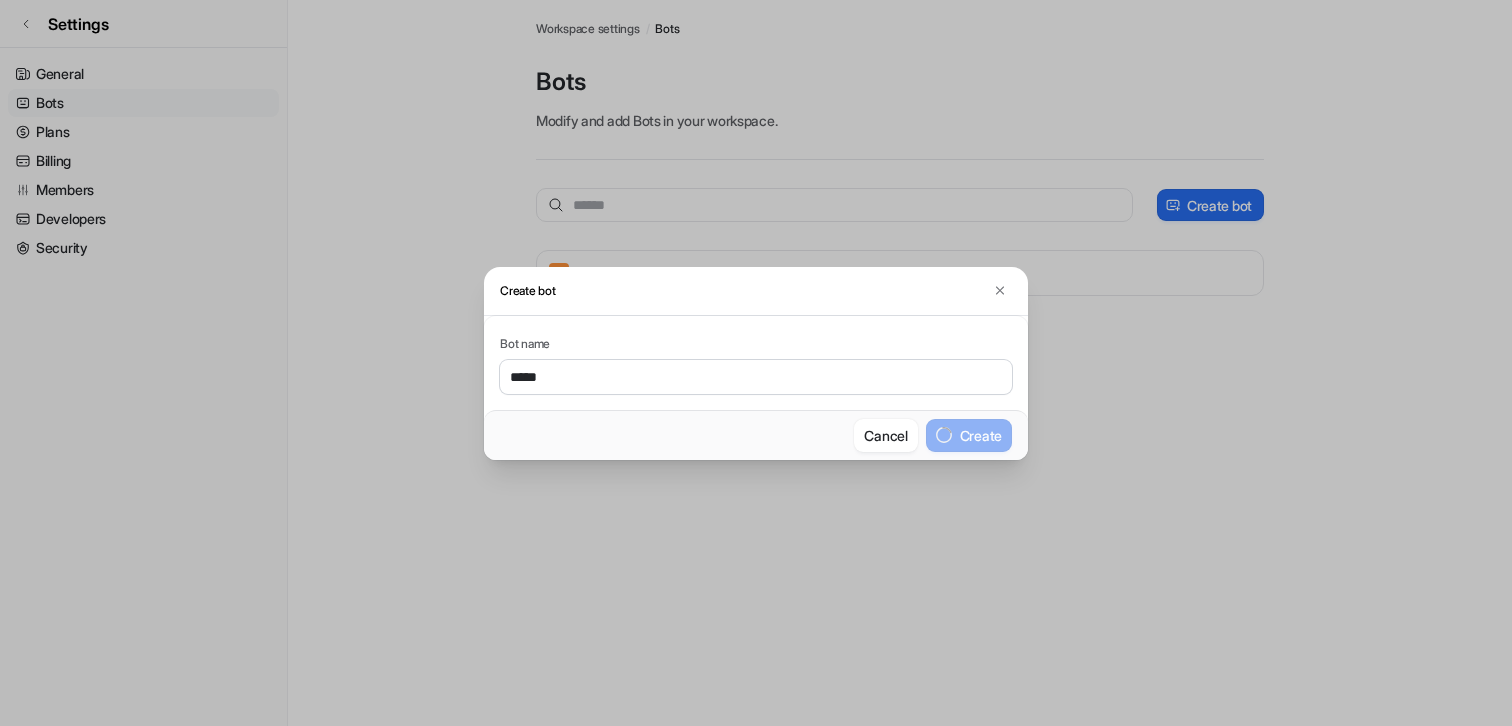 type 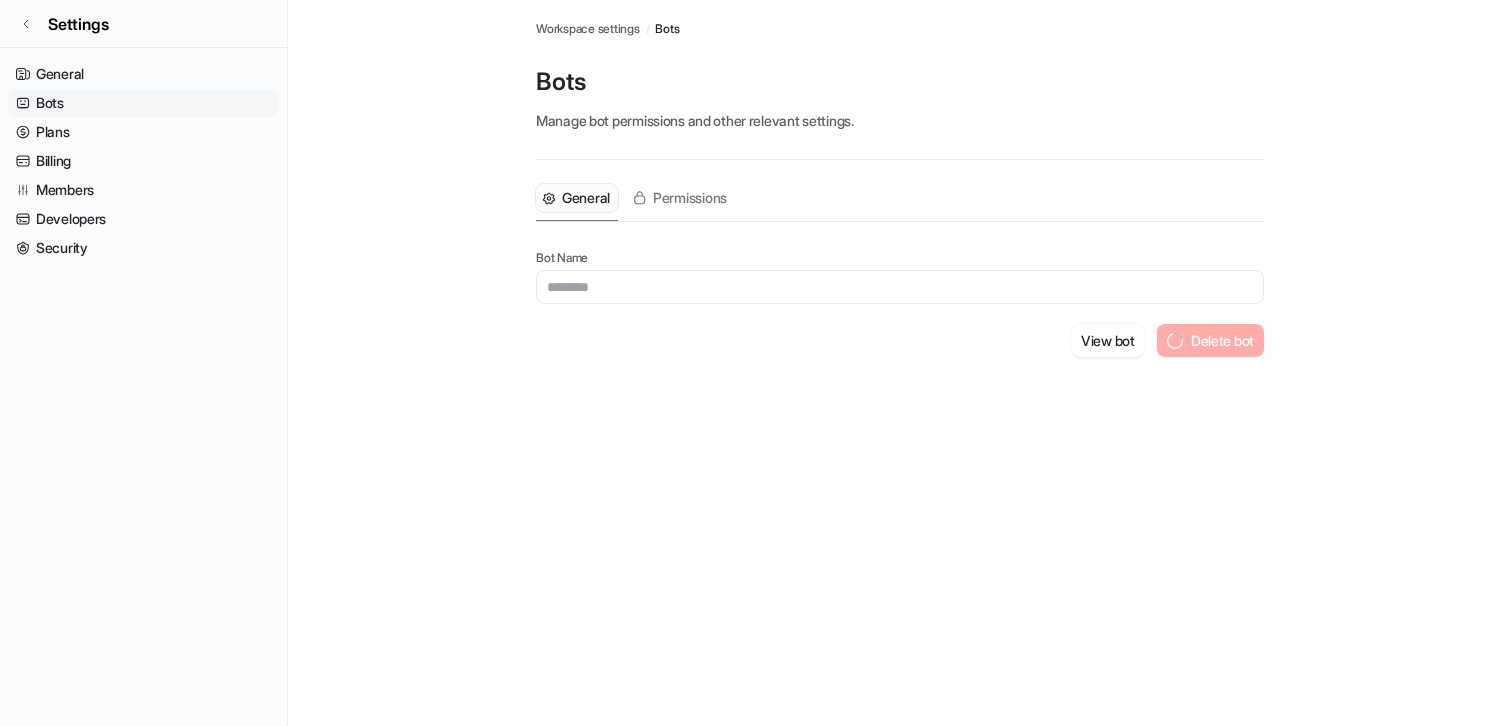 type on "*****" 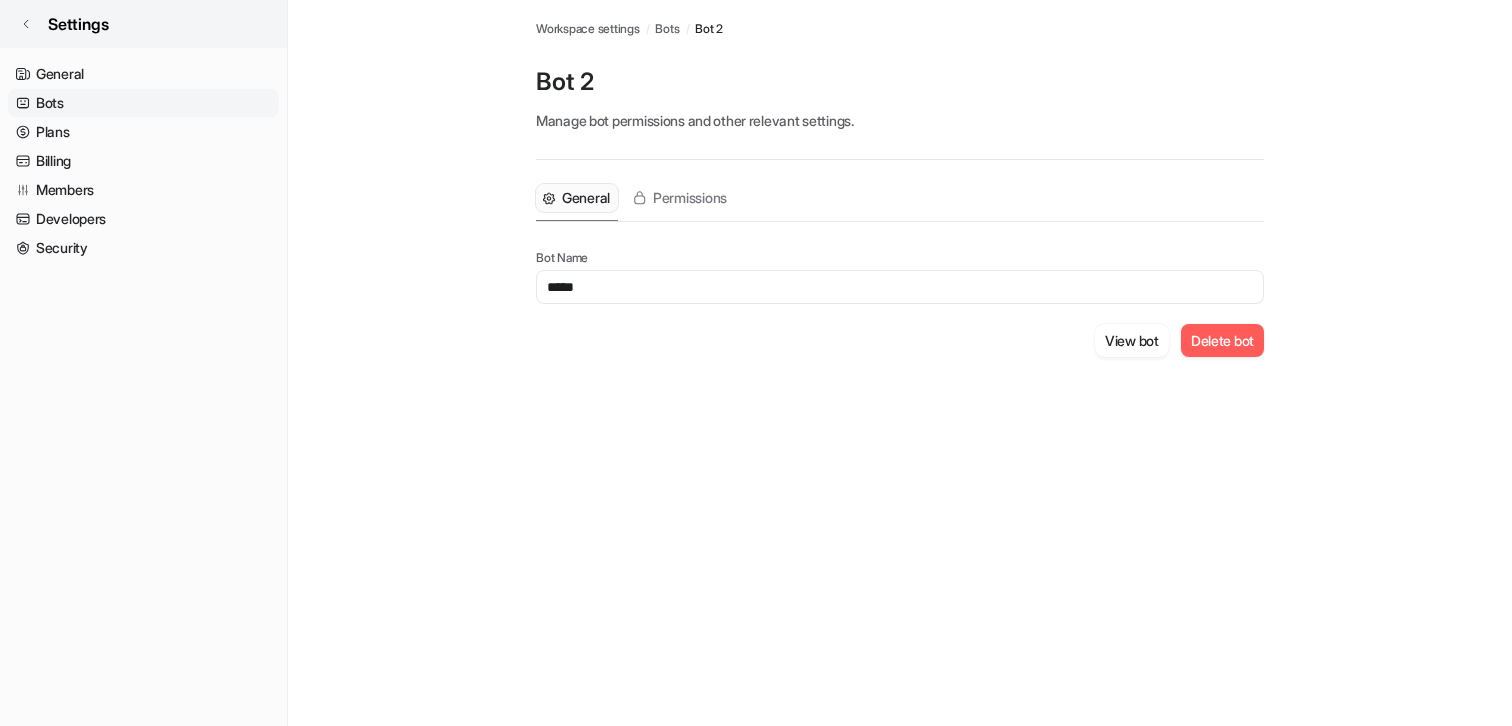 click on "Settings" at bounding box center [78, 24] 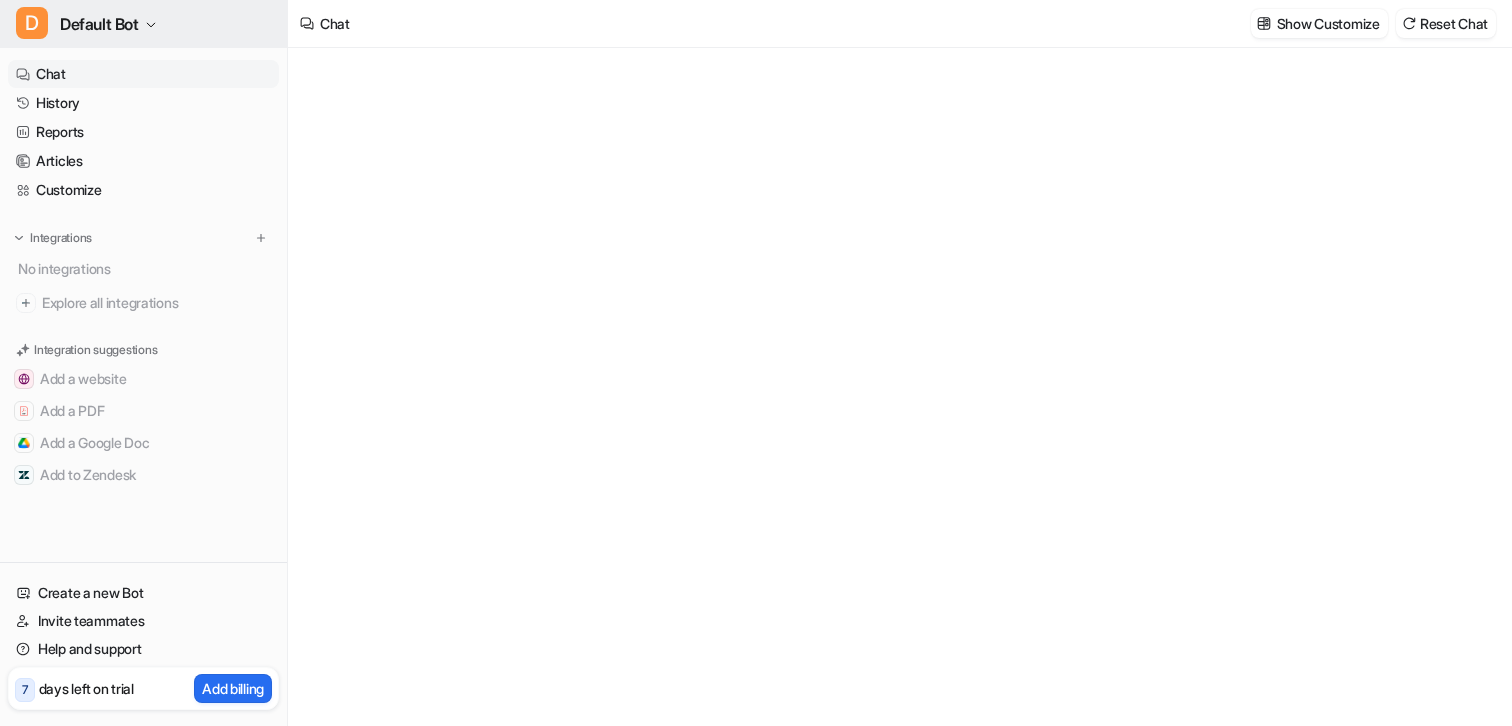 click on "Default Bot" at bounding box center (99, 24) 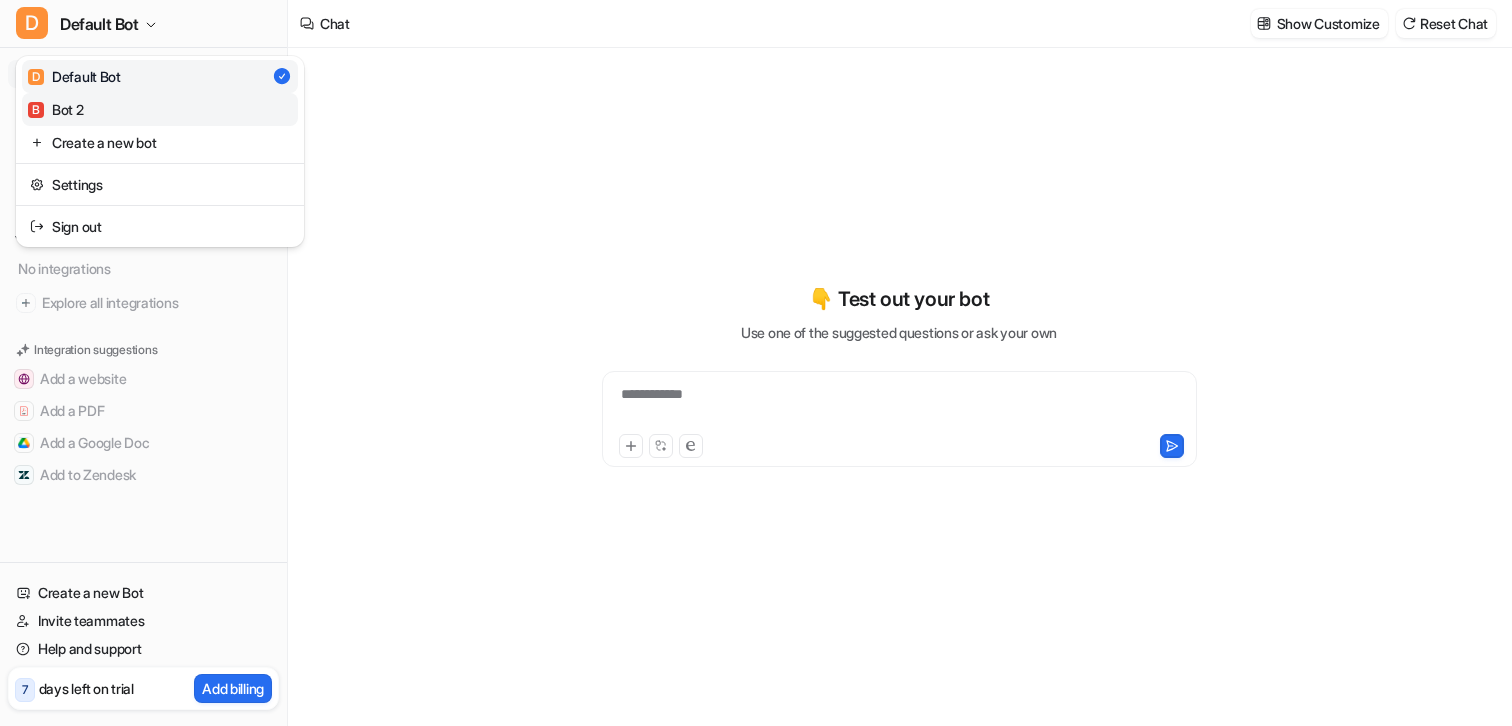 click on "B   Bot 2" at bounding box center [160, 109] 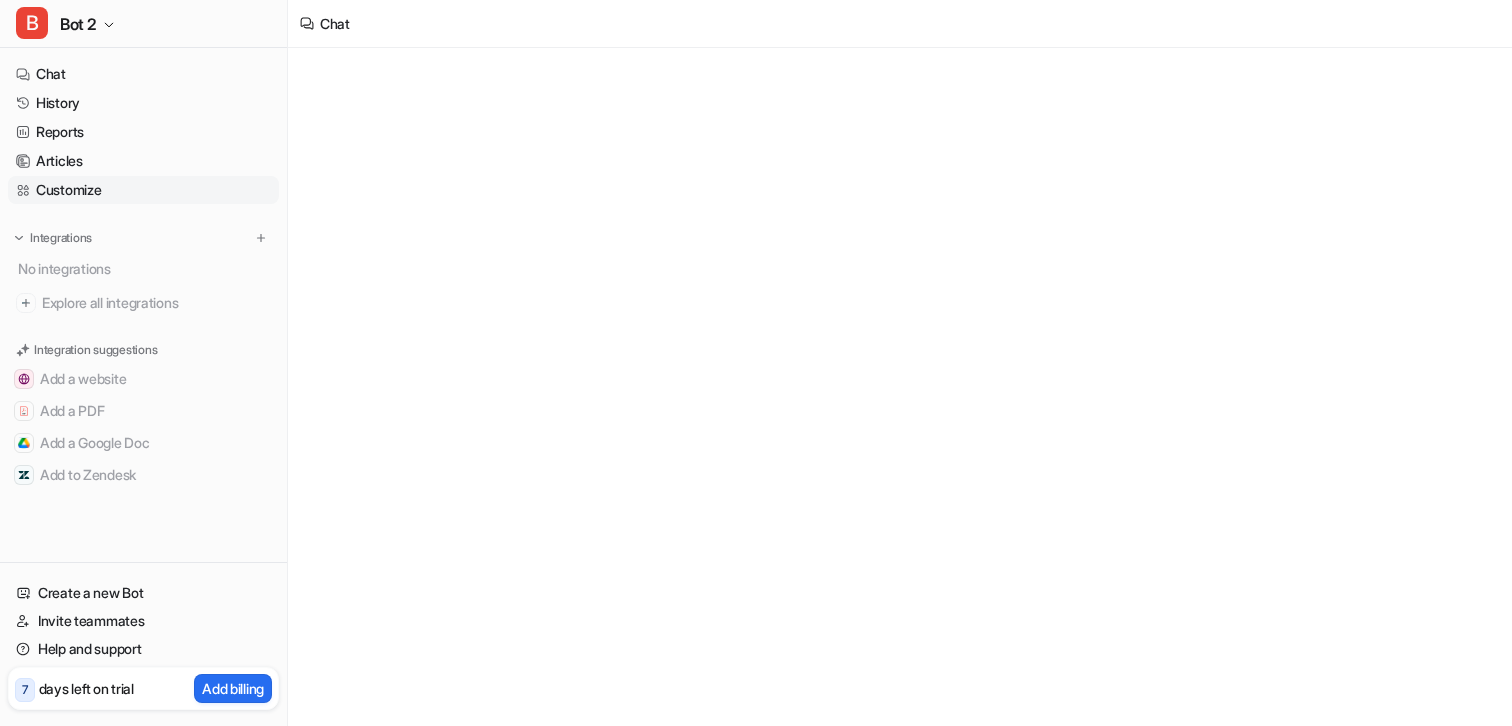 click on "Customize" at bounding box center (143, 190) 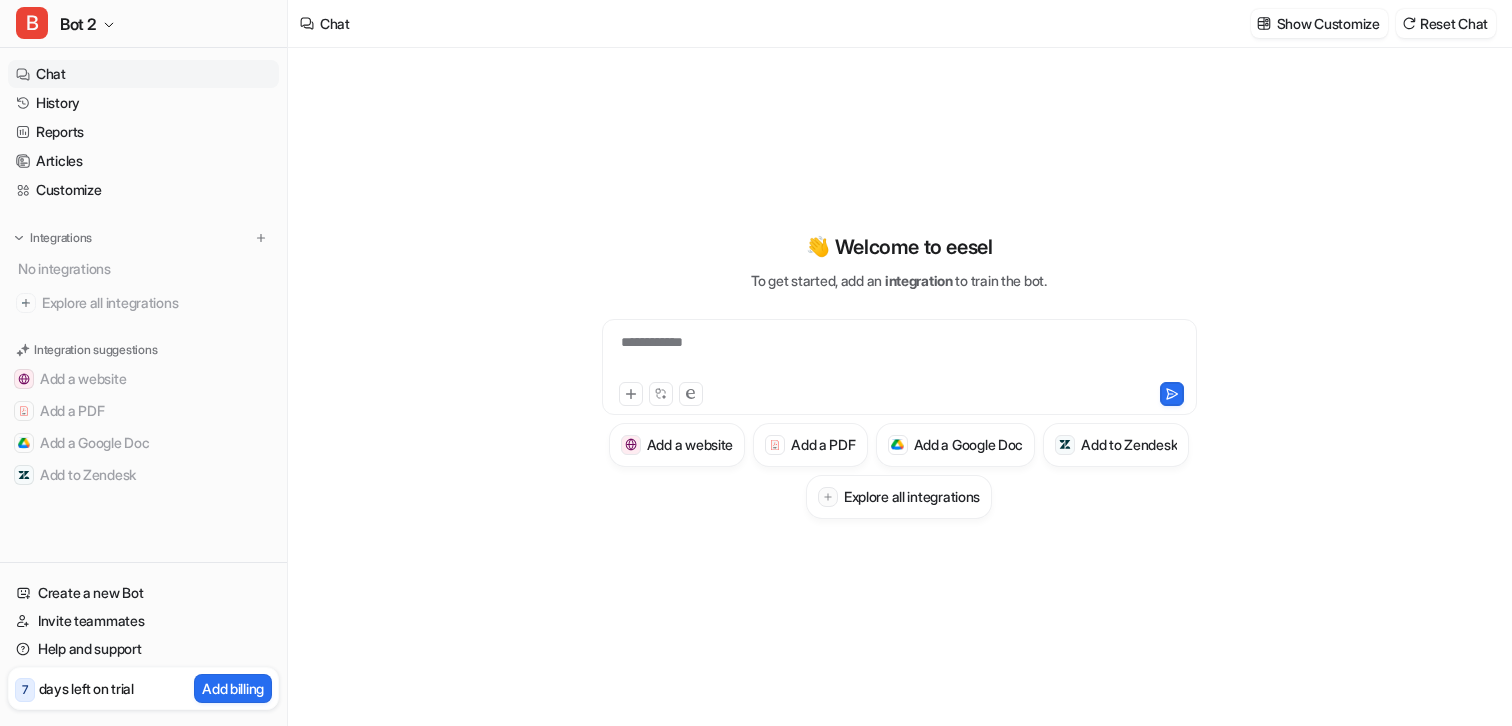 type on "**********" 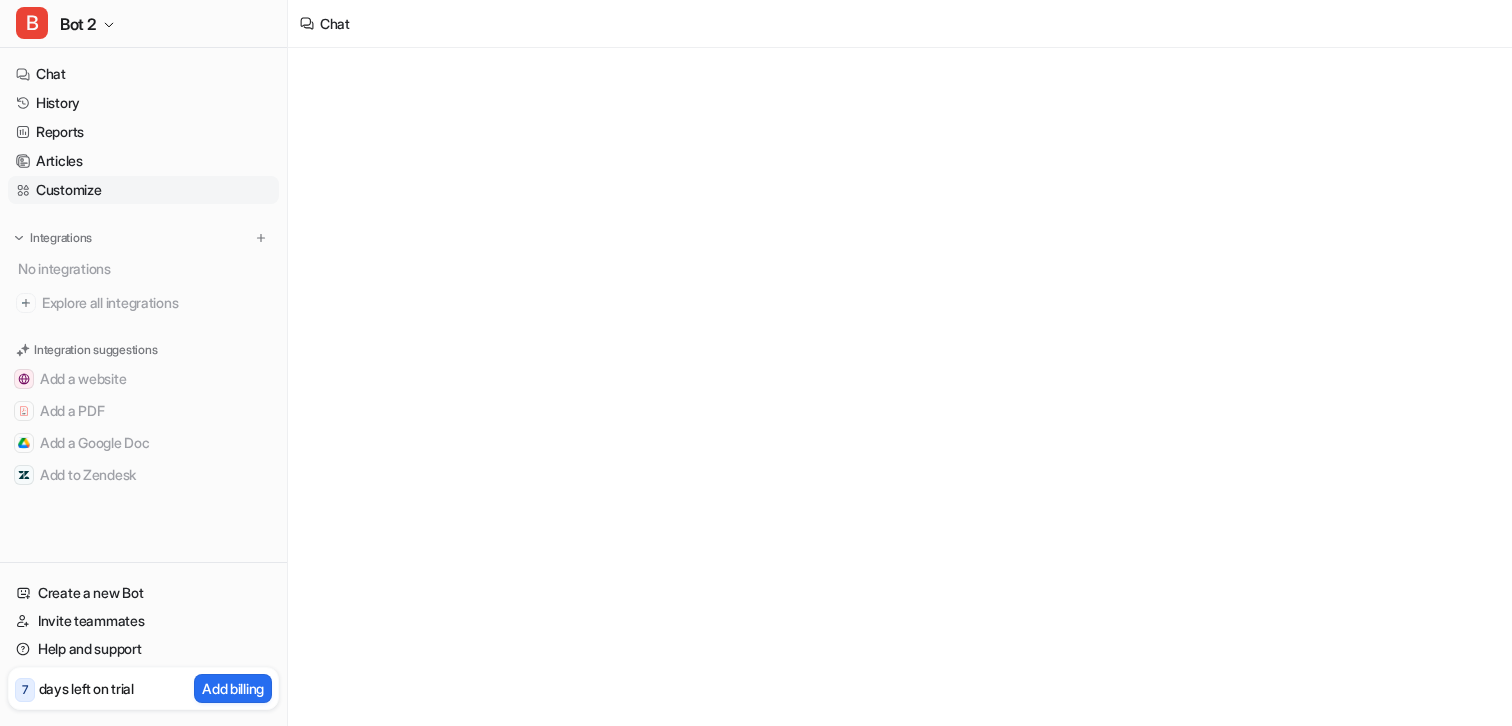 click on "Customize" at bounding box center [143, 190] 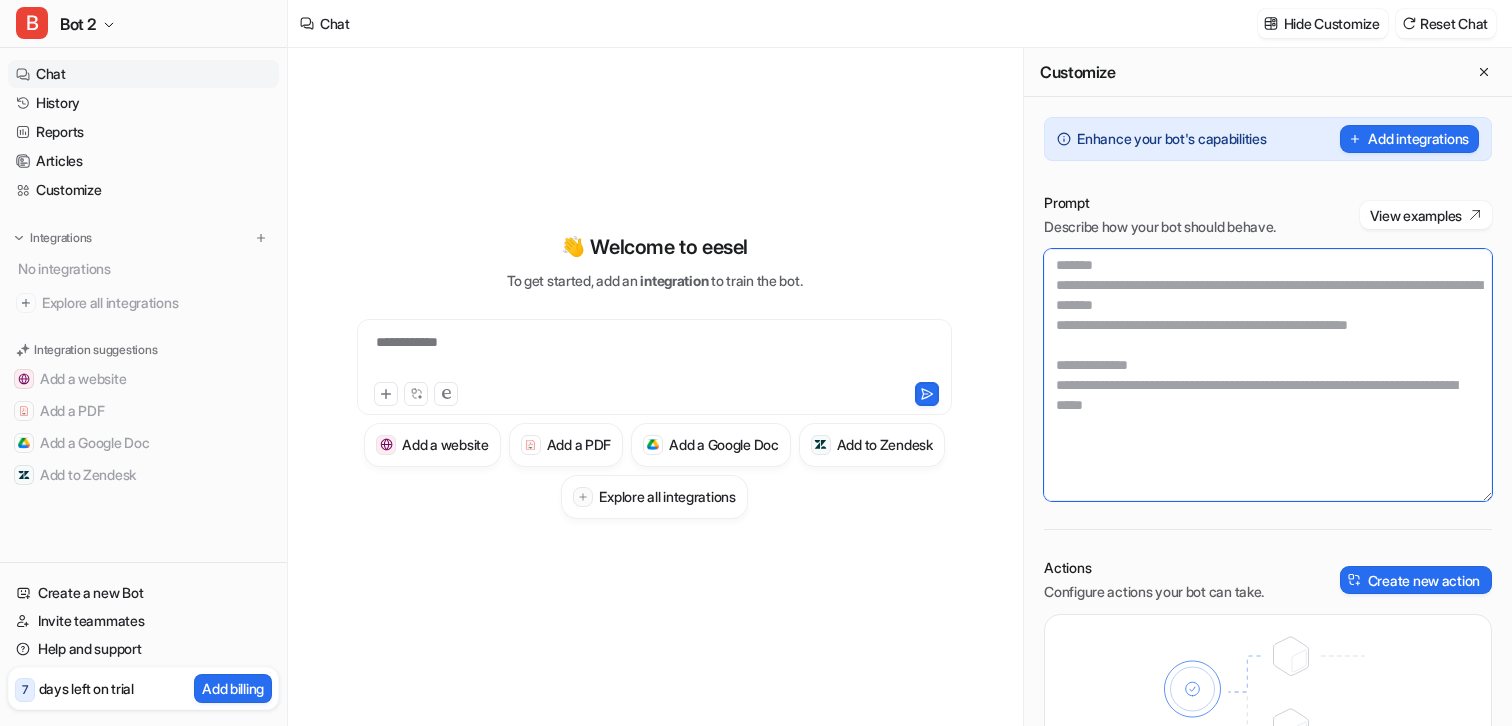 click at bounding box center (1268, 375) 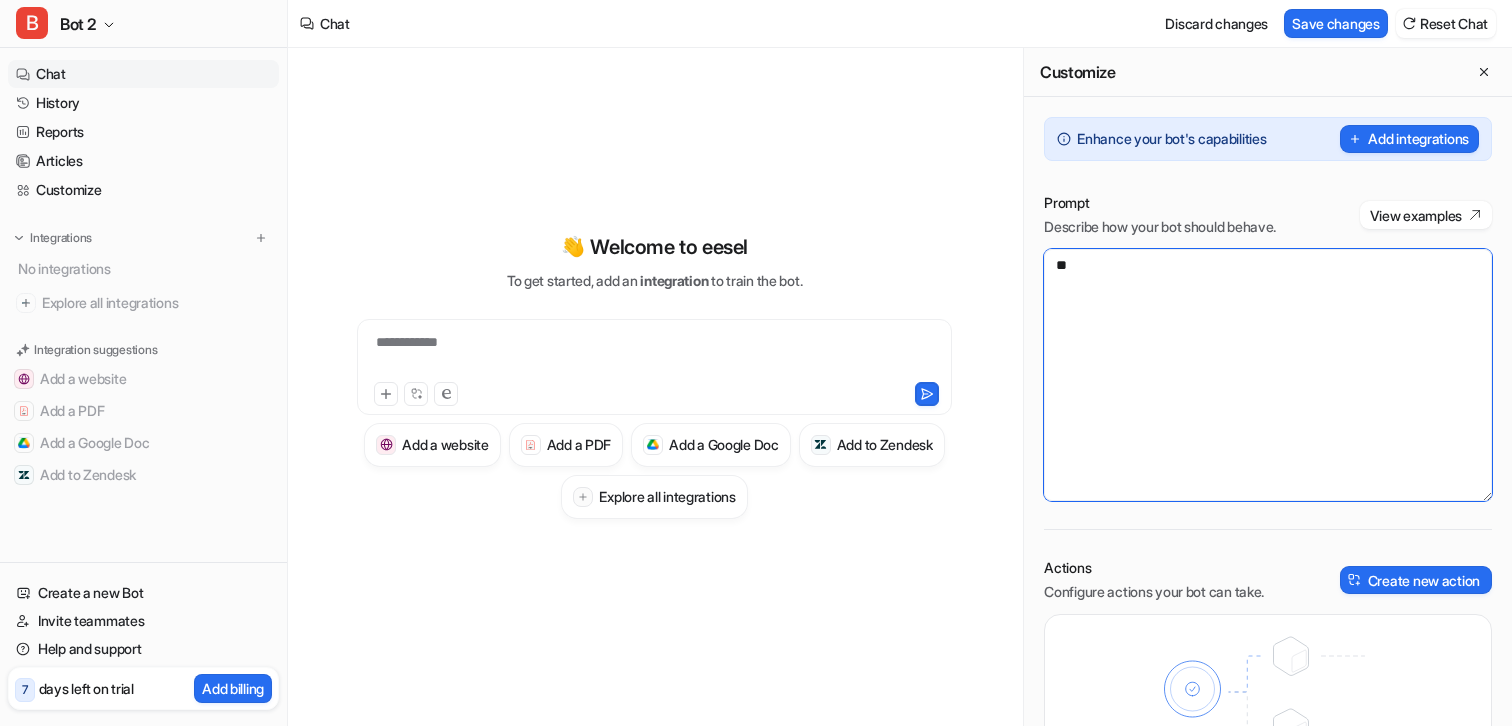 type on "*" 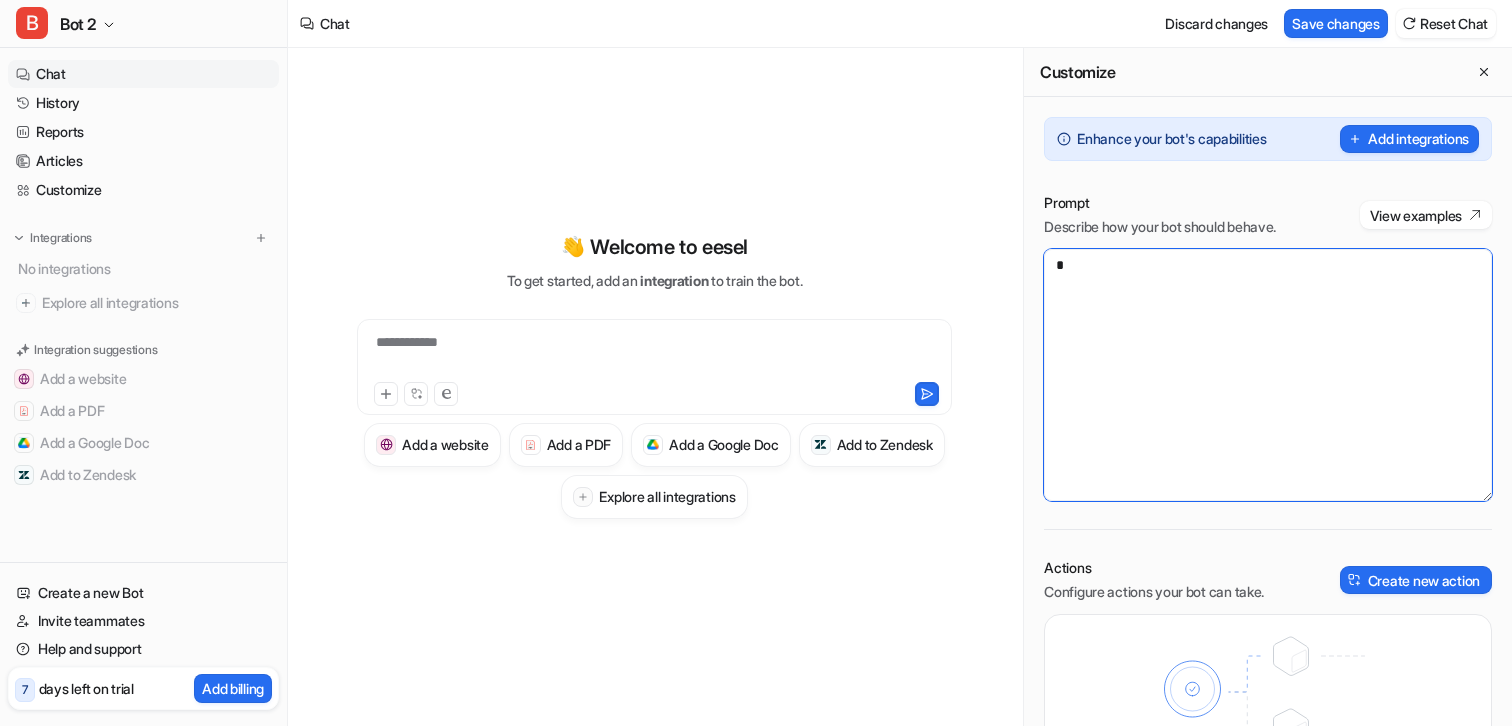 type 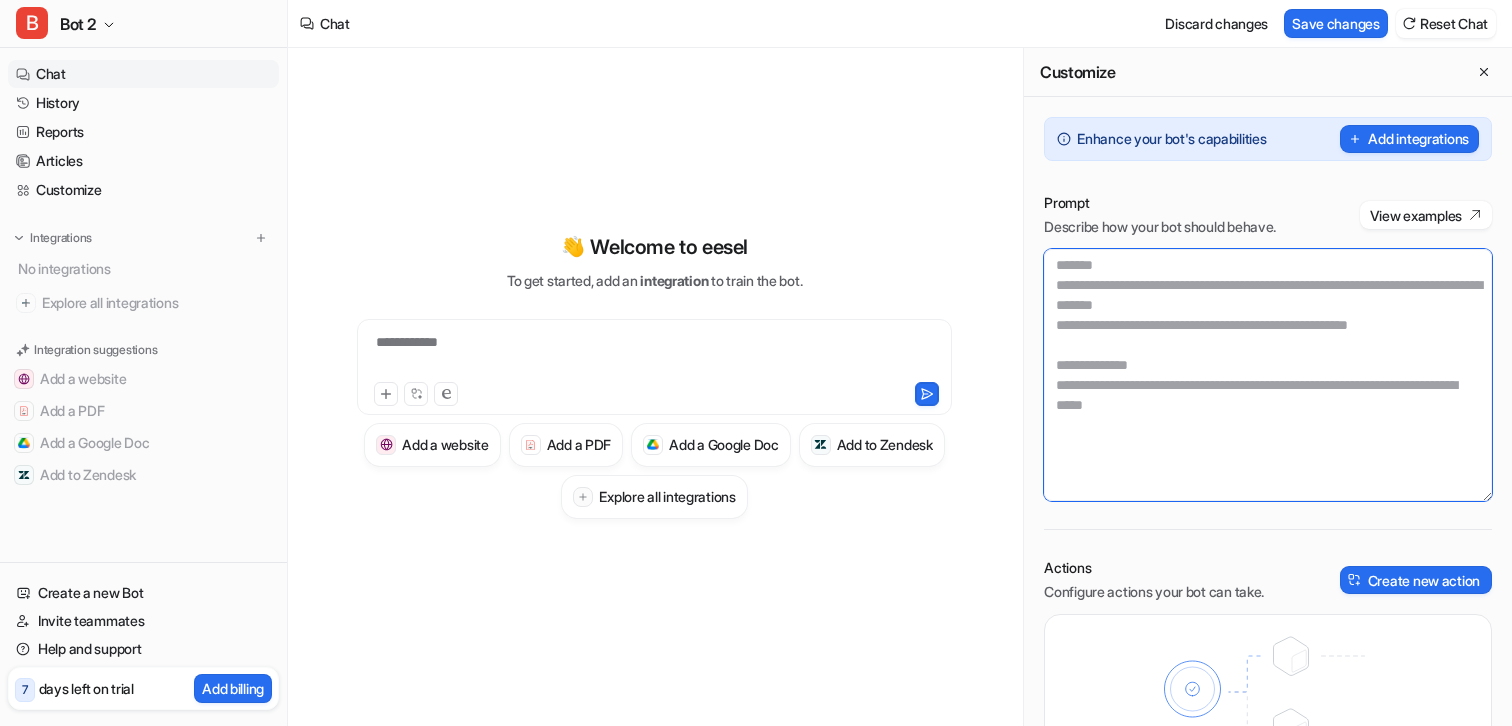 click at bounding box center (1268, 375) 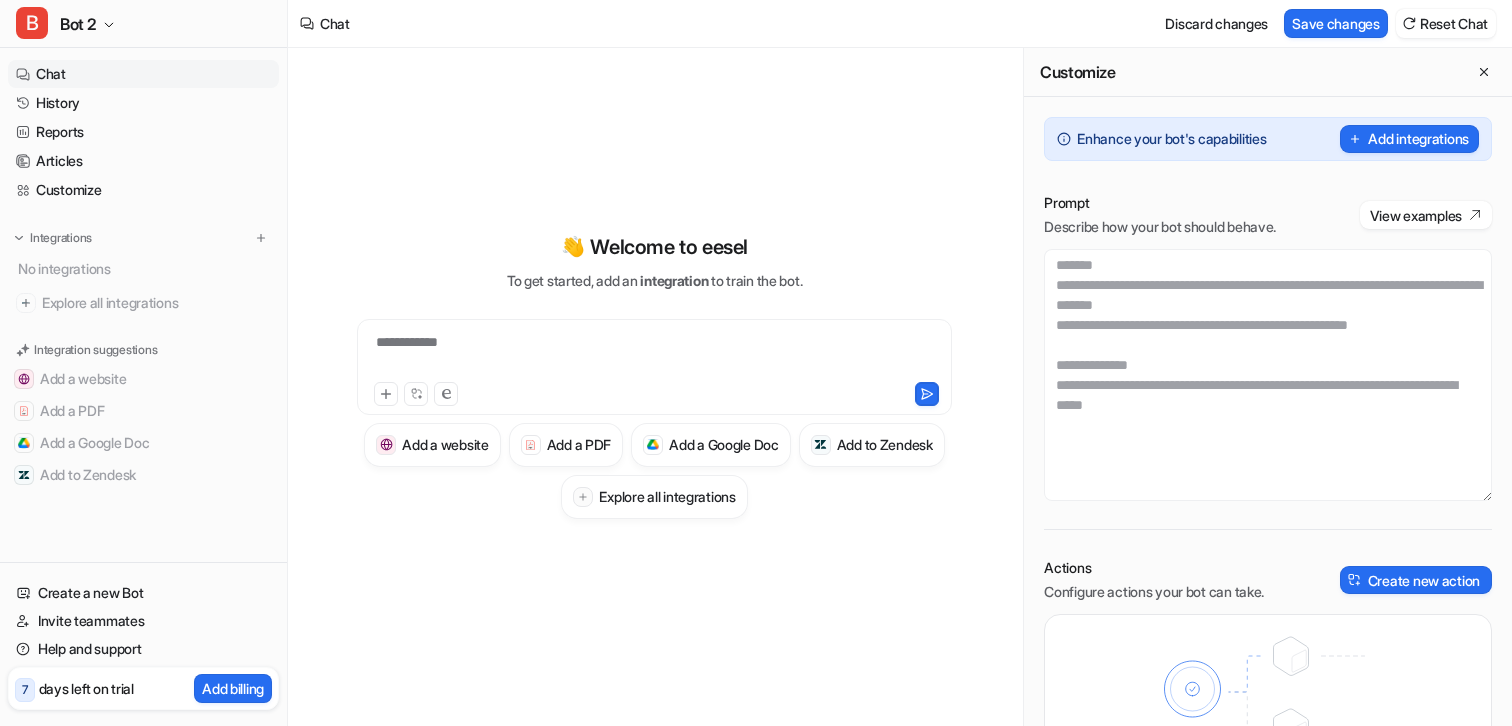 click on "Describe how your bot should behave." at bounding box center [1160, 227] 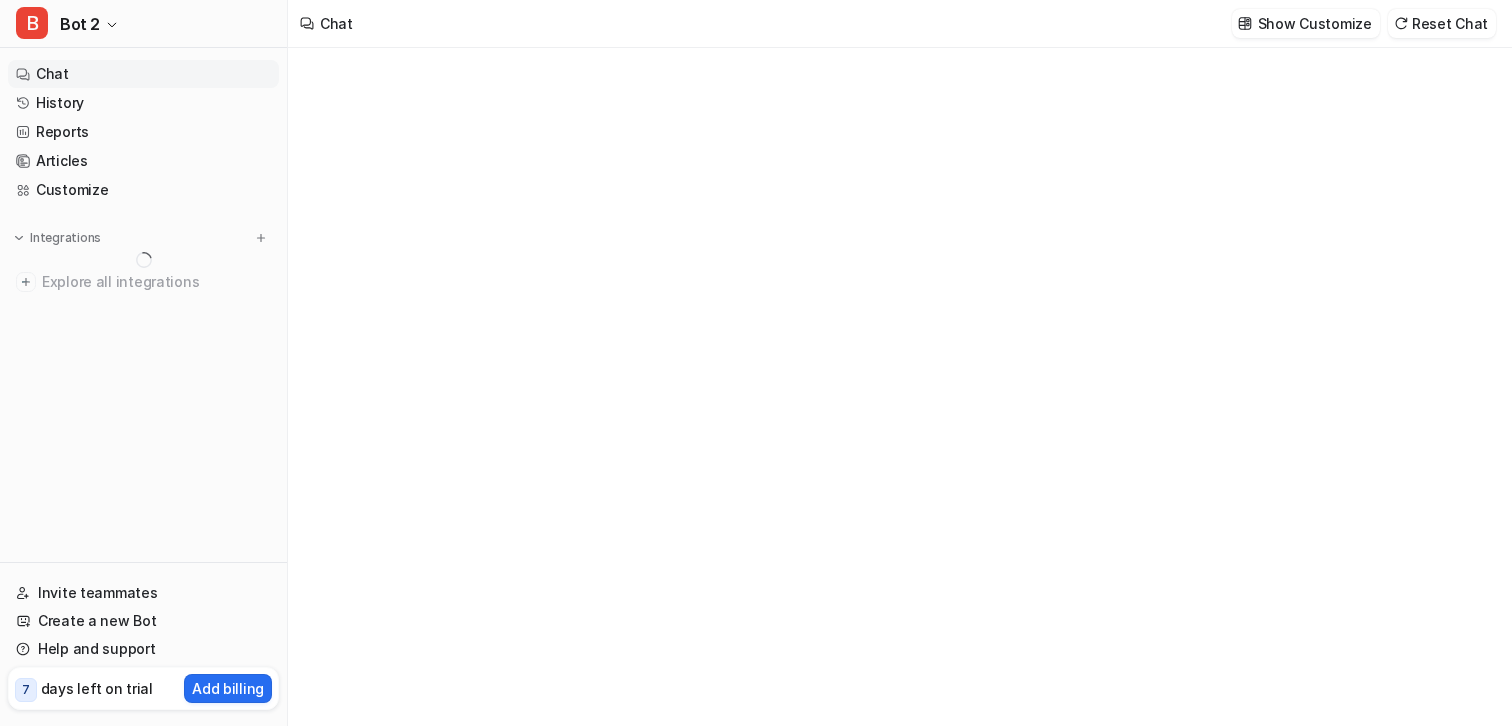 scroll, scrollTop: 0, scrollLeft: 0, axis: both 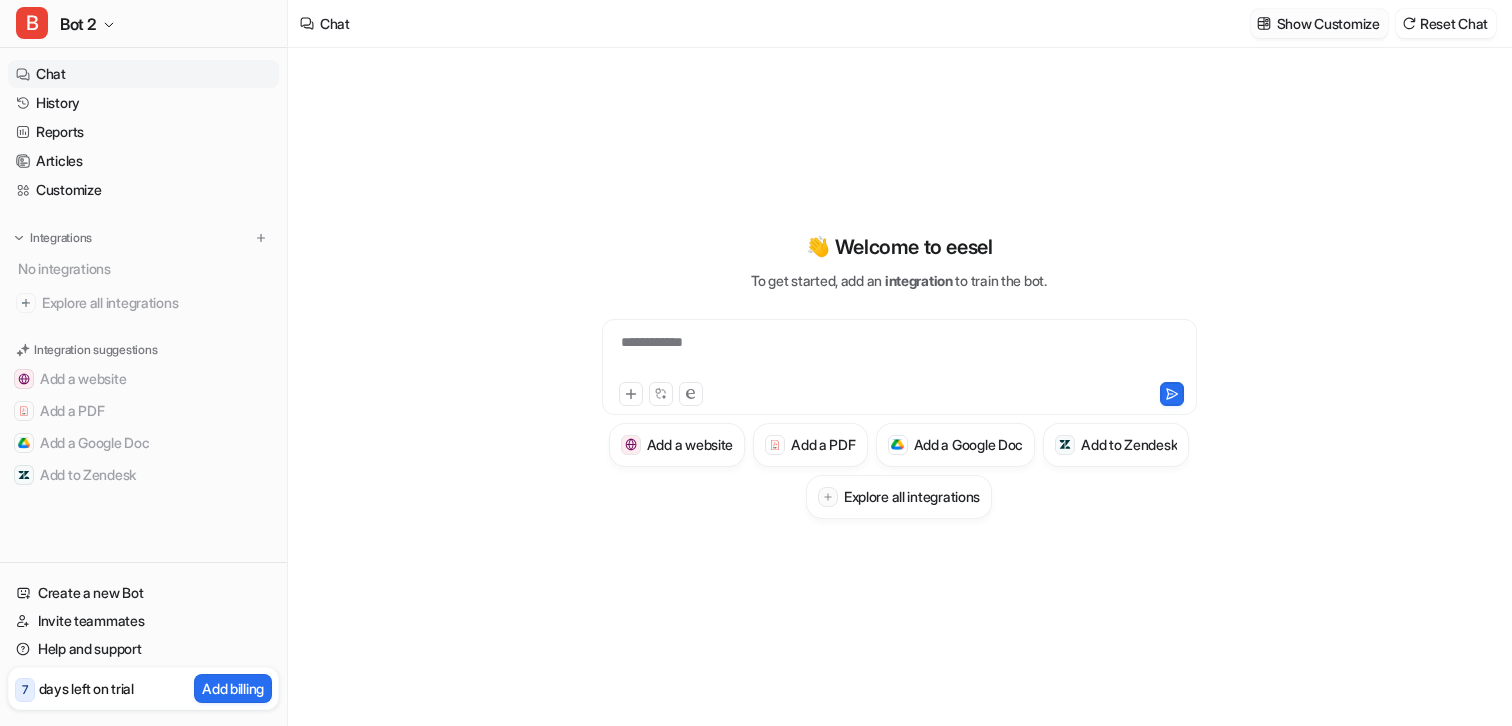 click on "Show Customize" at bounding box center [1319, 23] 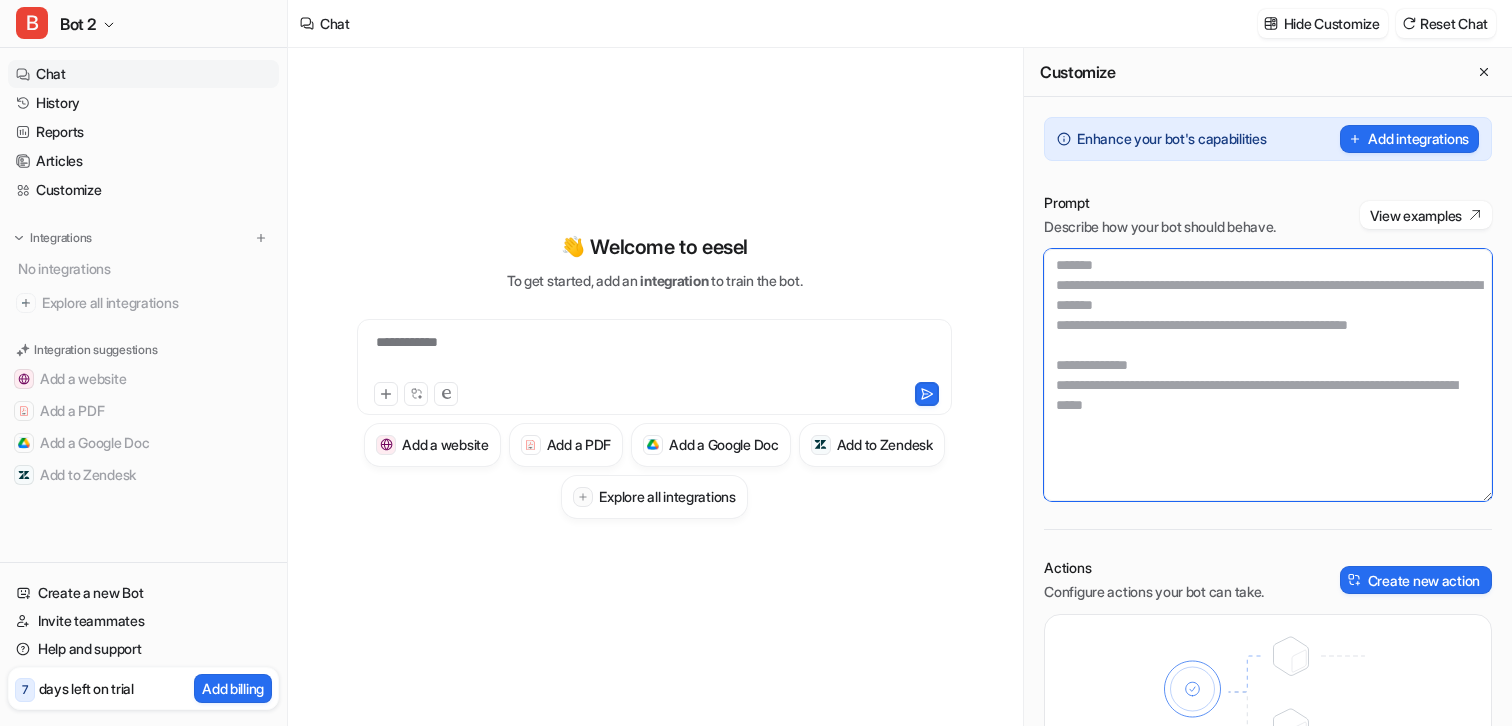 click at bounding box center [1268, 375] 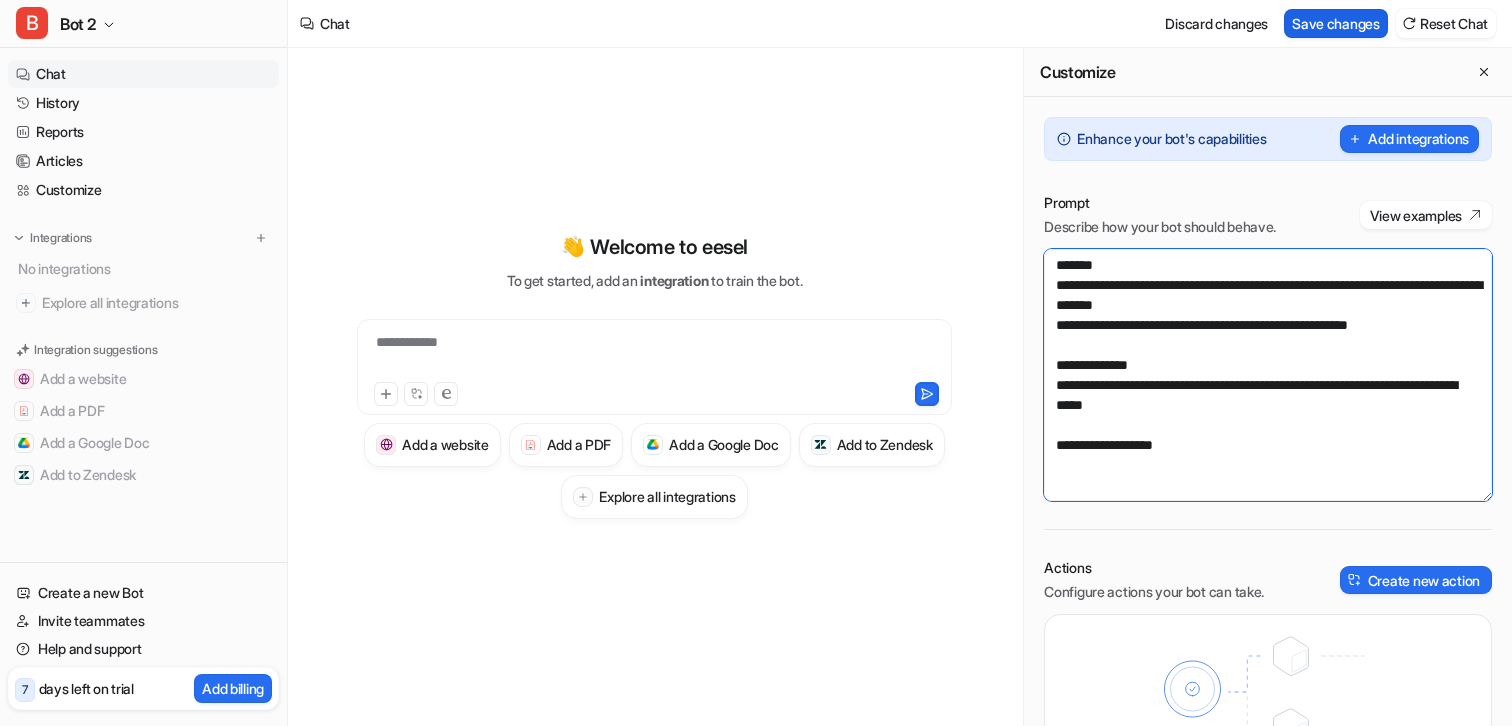 type on "Some text with potential PII" 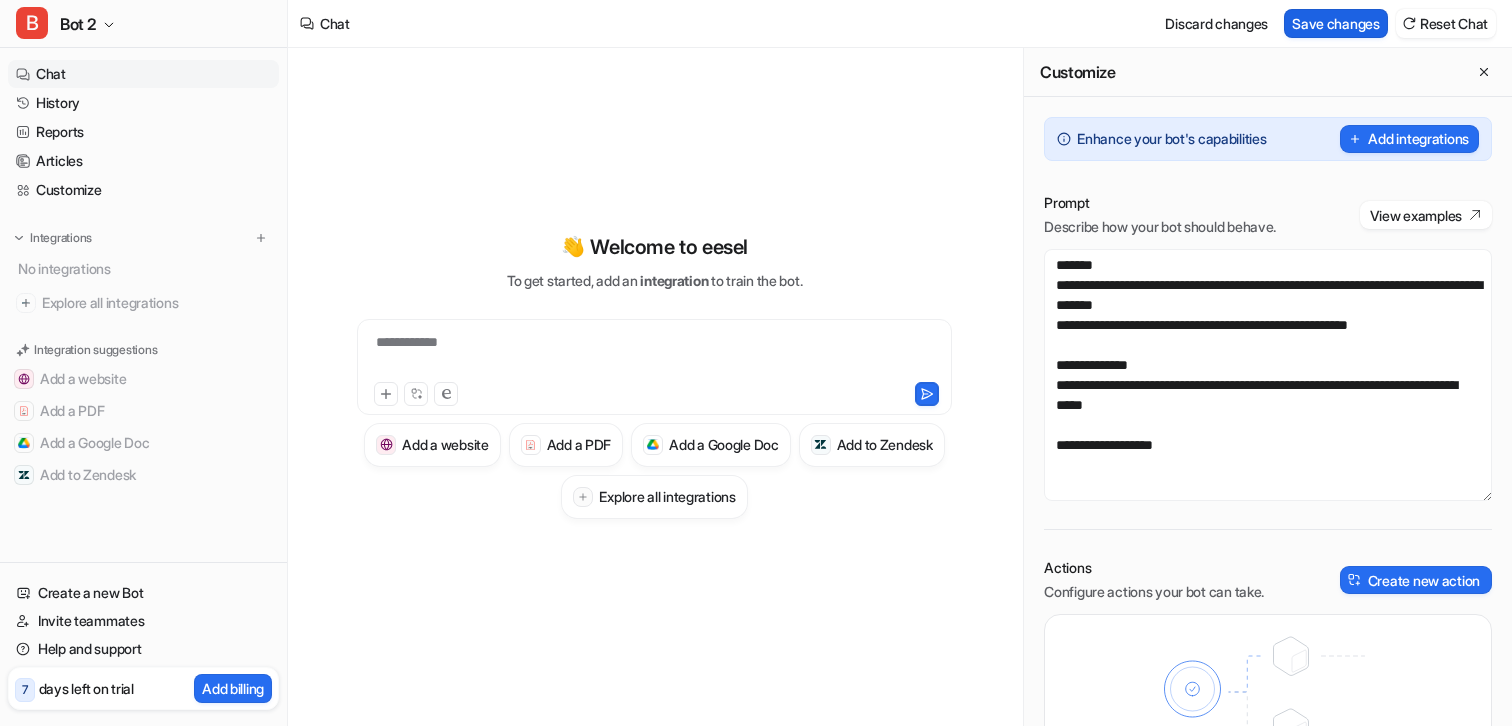 click on "Save changes" at bounding box center (1336, 23) 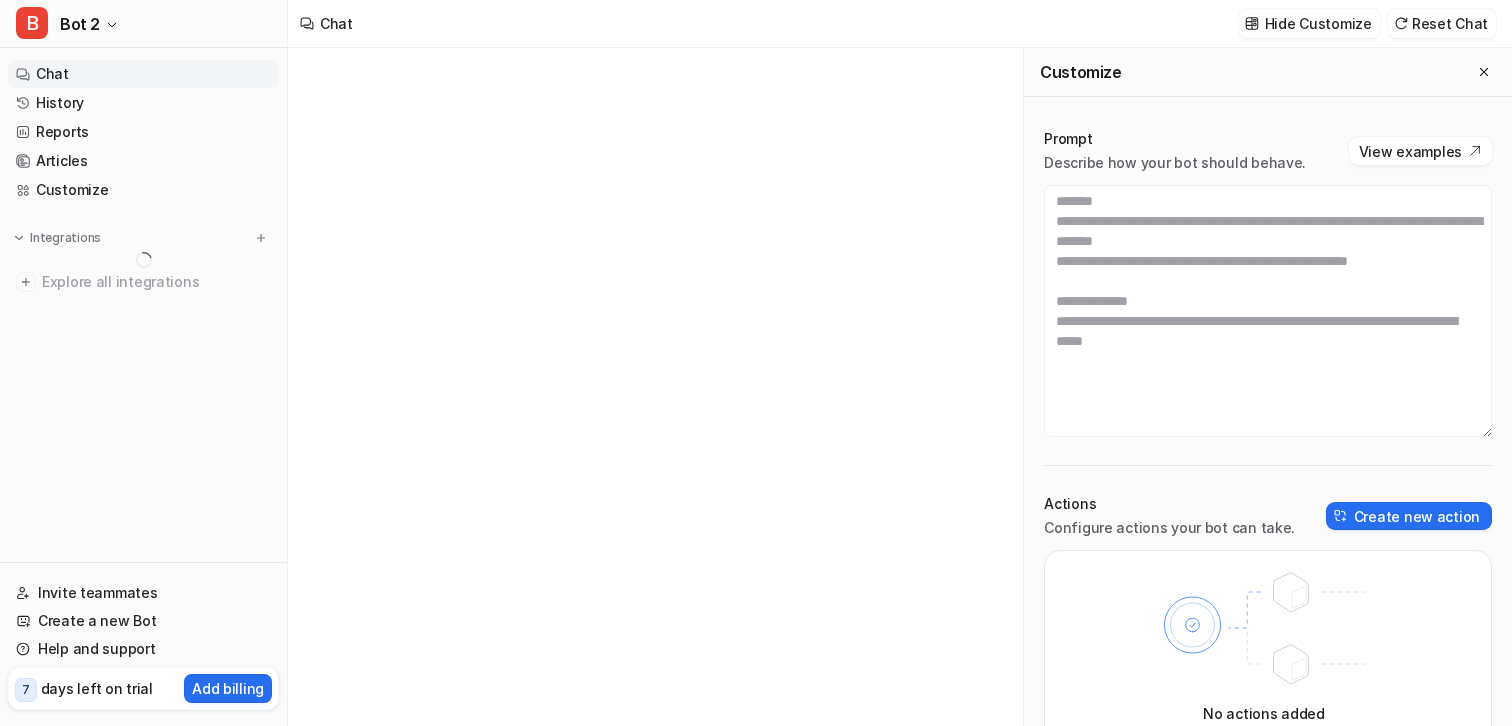 scroll, scrollTop: 0, scrollLeft: 0, axis: both 